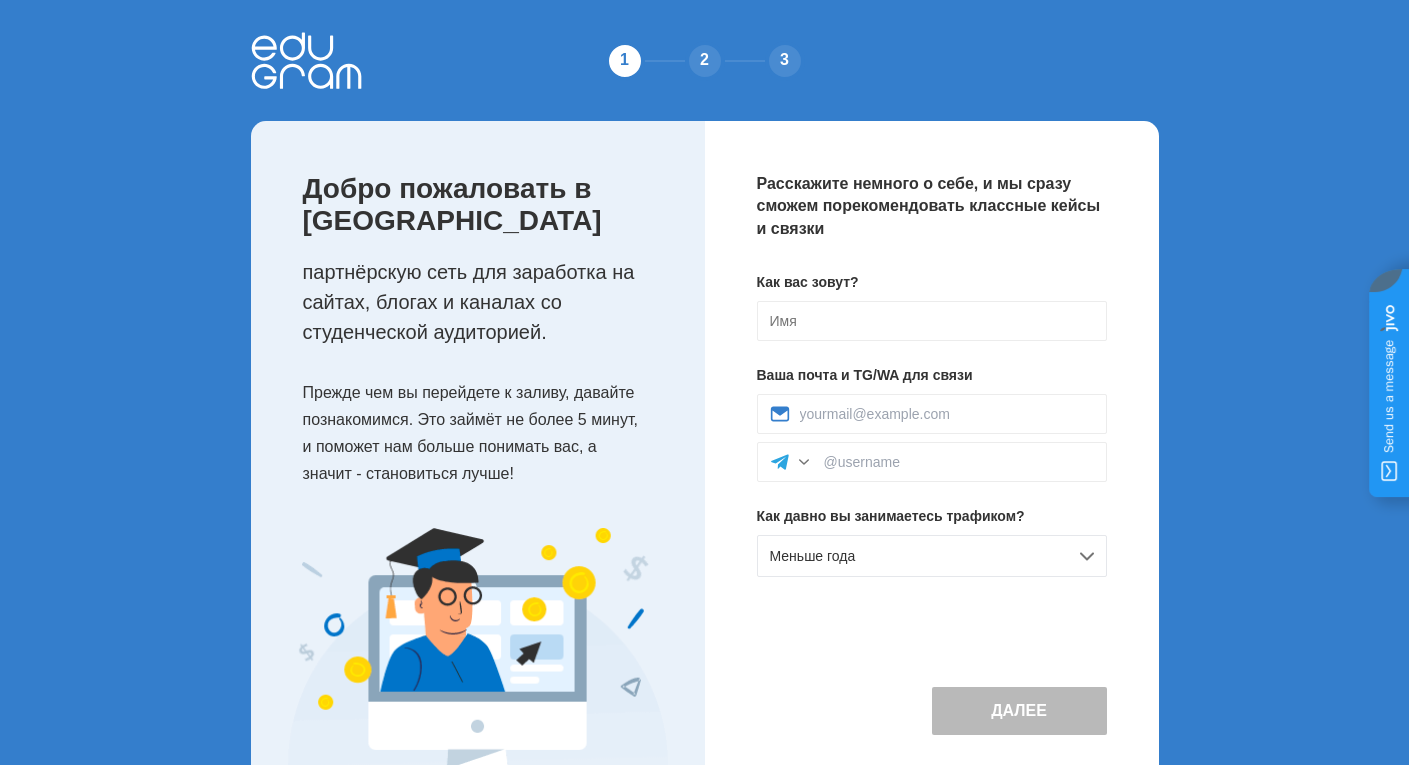 scroll, scrollTop: 0, scrollLeft: 0, axis: both 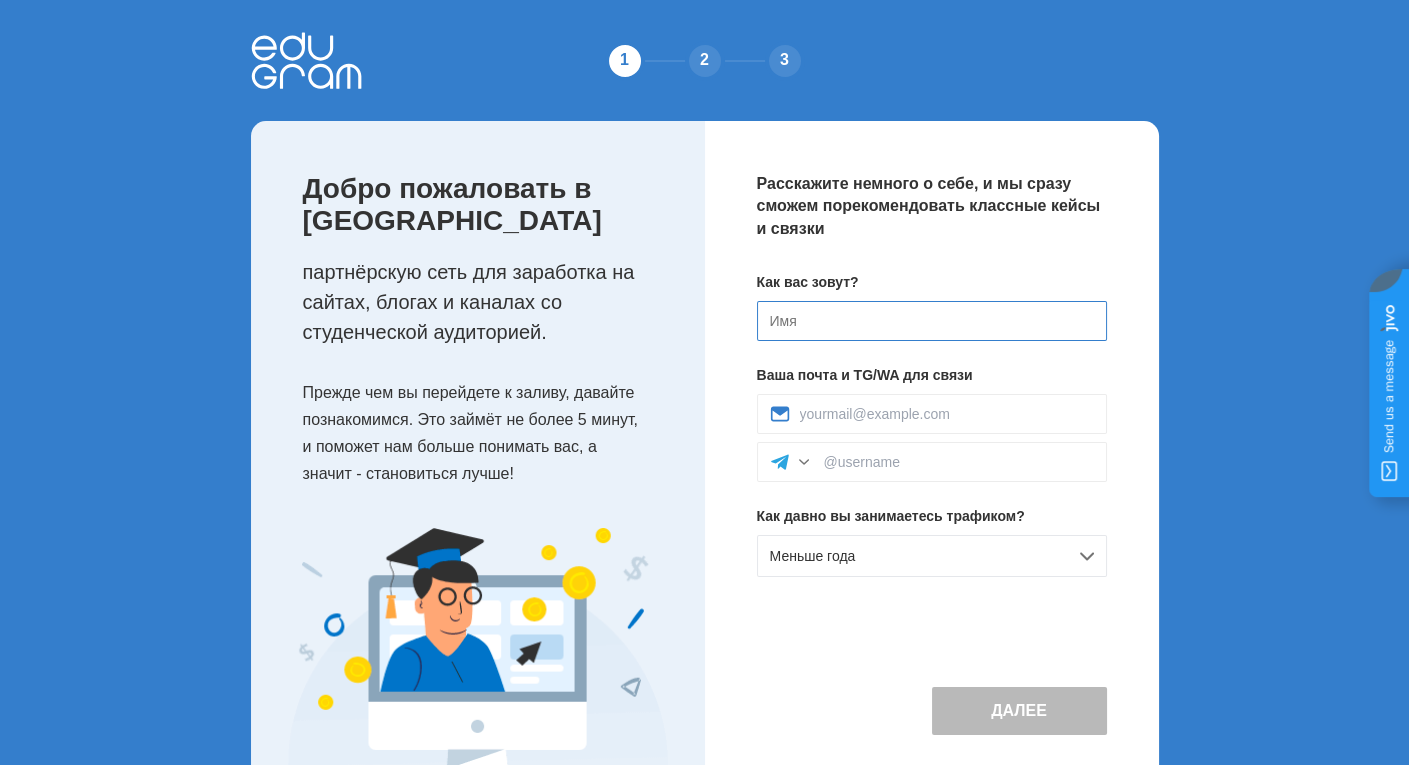 click at bounding box center [932, 321] 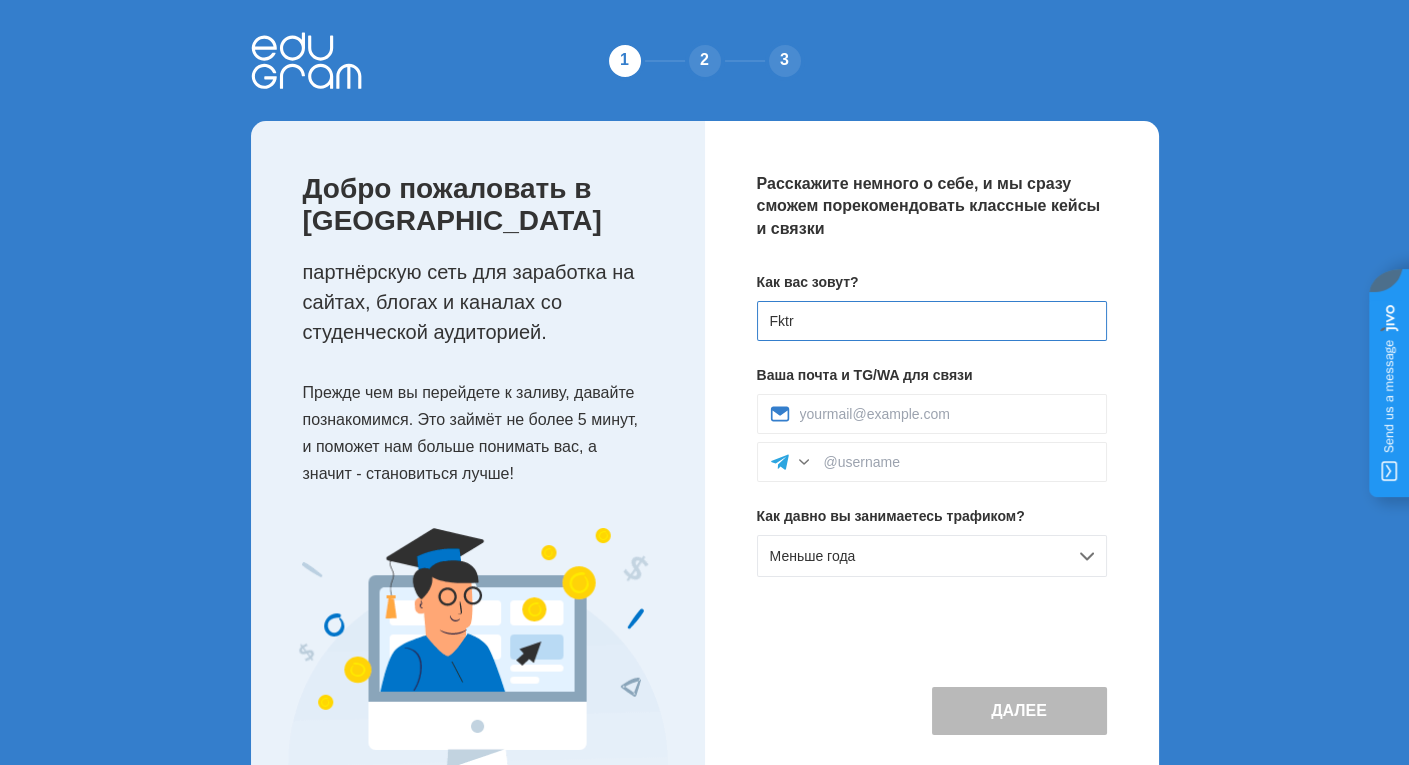 type on "Fktrc" 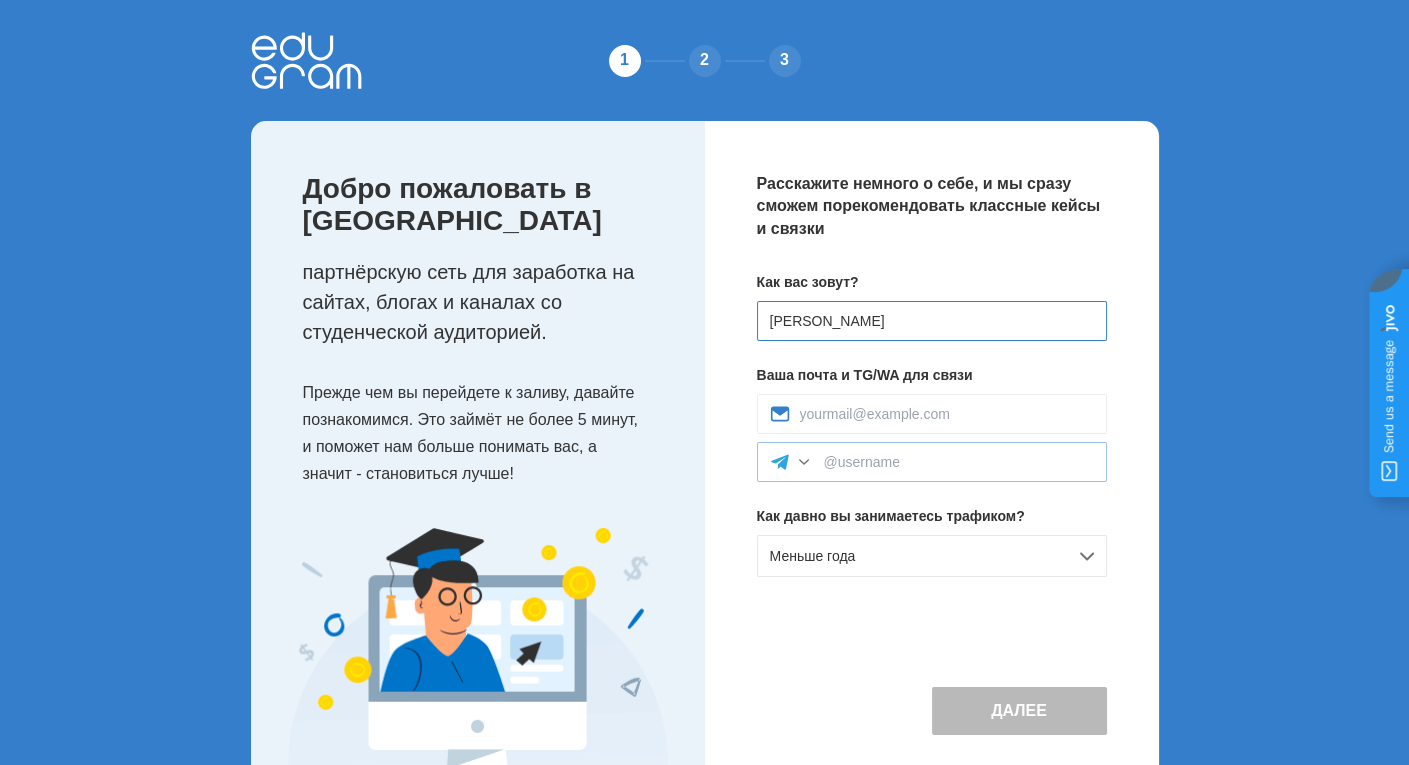 type on "[PERSON_NAME]" 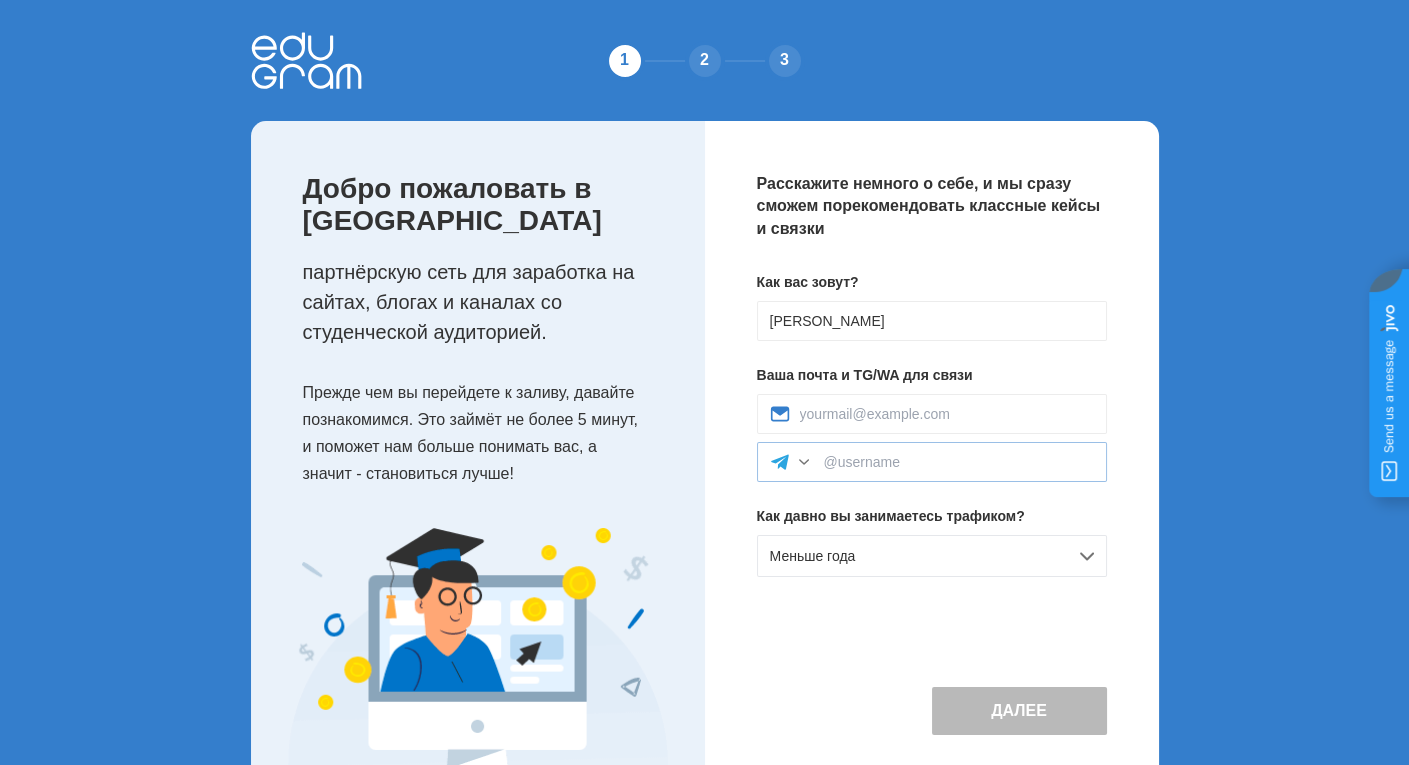 click at bounding box center [932, 462] 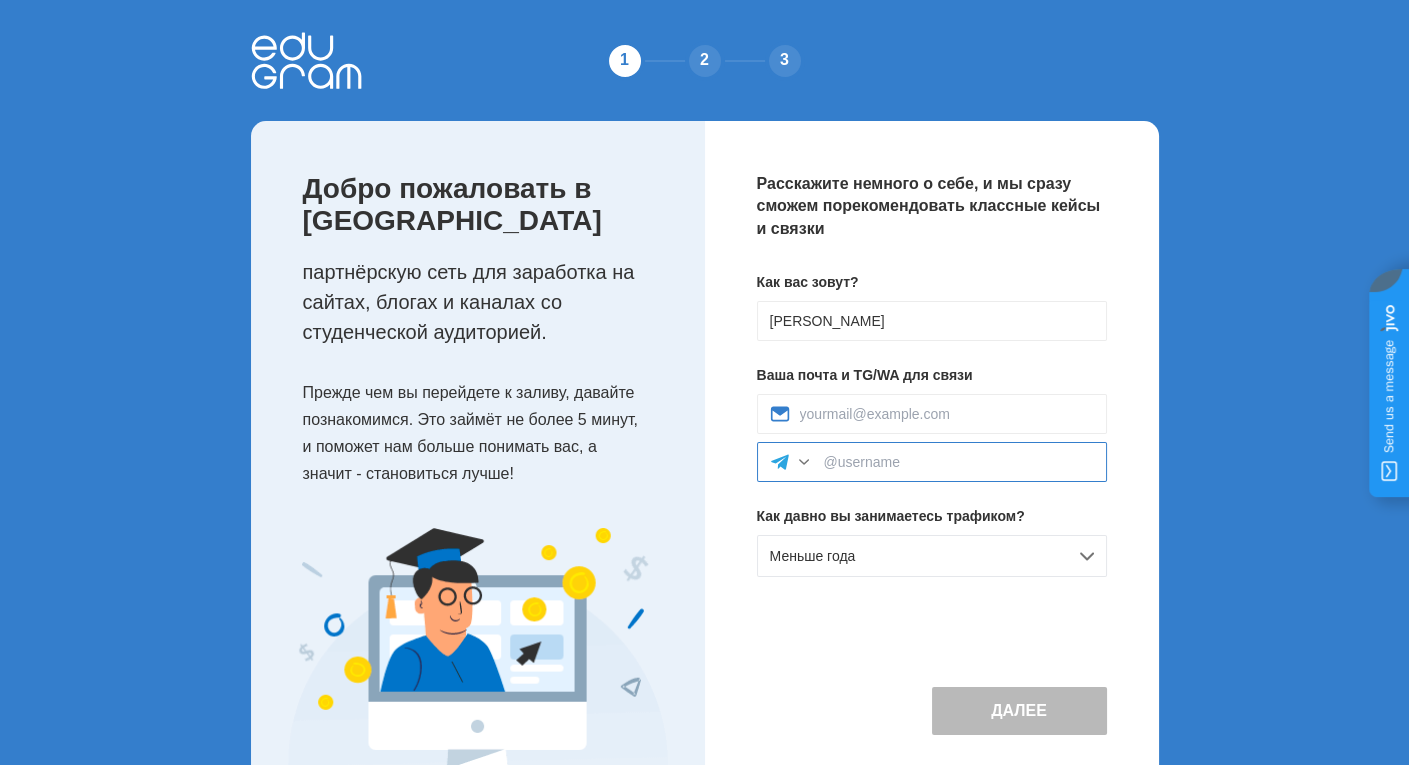 click at bounding box center [959, 462] 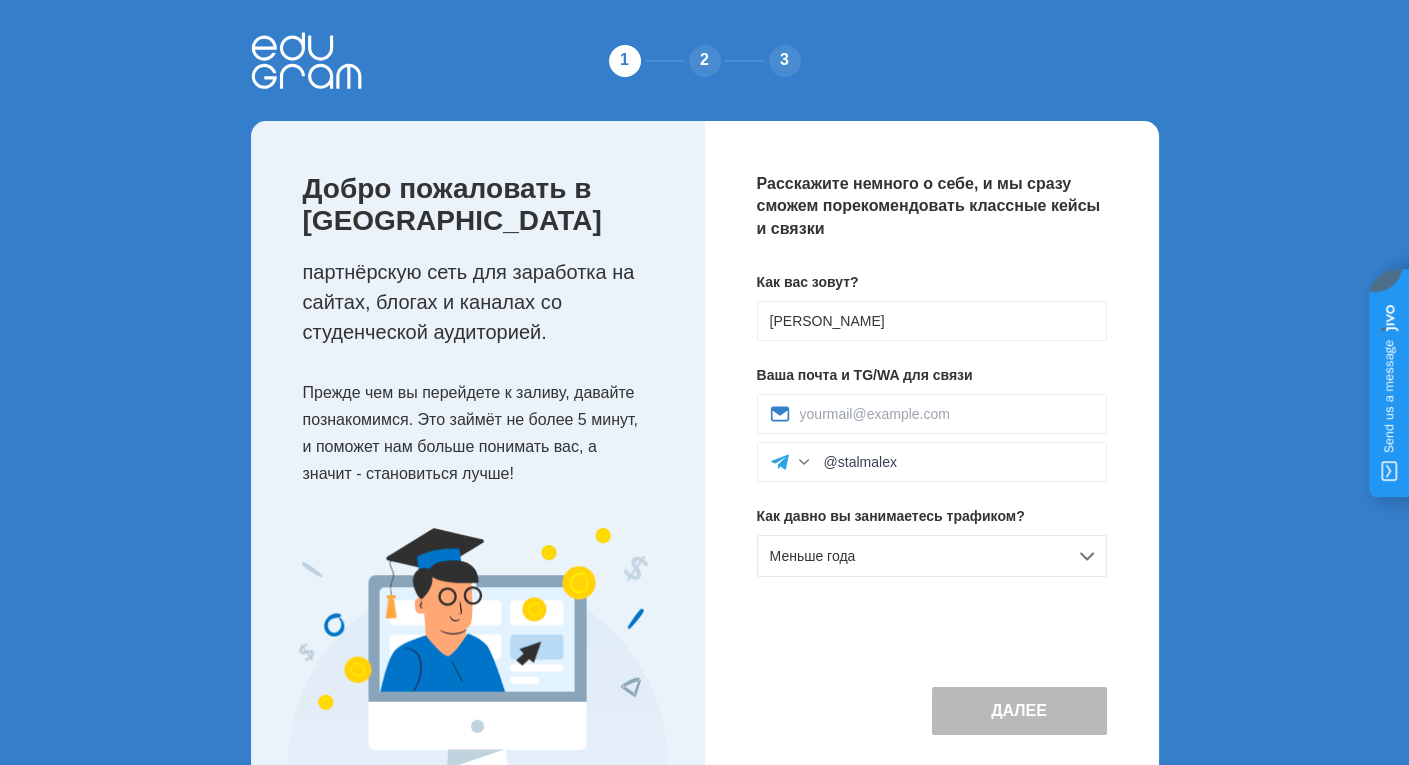 click on "Расскажите немного о себе, и мы сразу сможем порекомендовать классные кейсы и связки Как вас зовут? Александр Ваша почта и TG/WA для связи @stalmalex Как давно вы занимаетесь трафиком? Меньше года Далее" at bounding box center (932, 454) 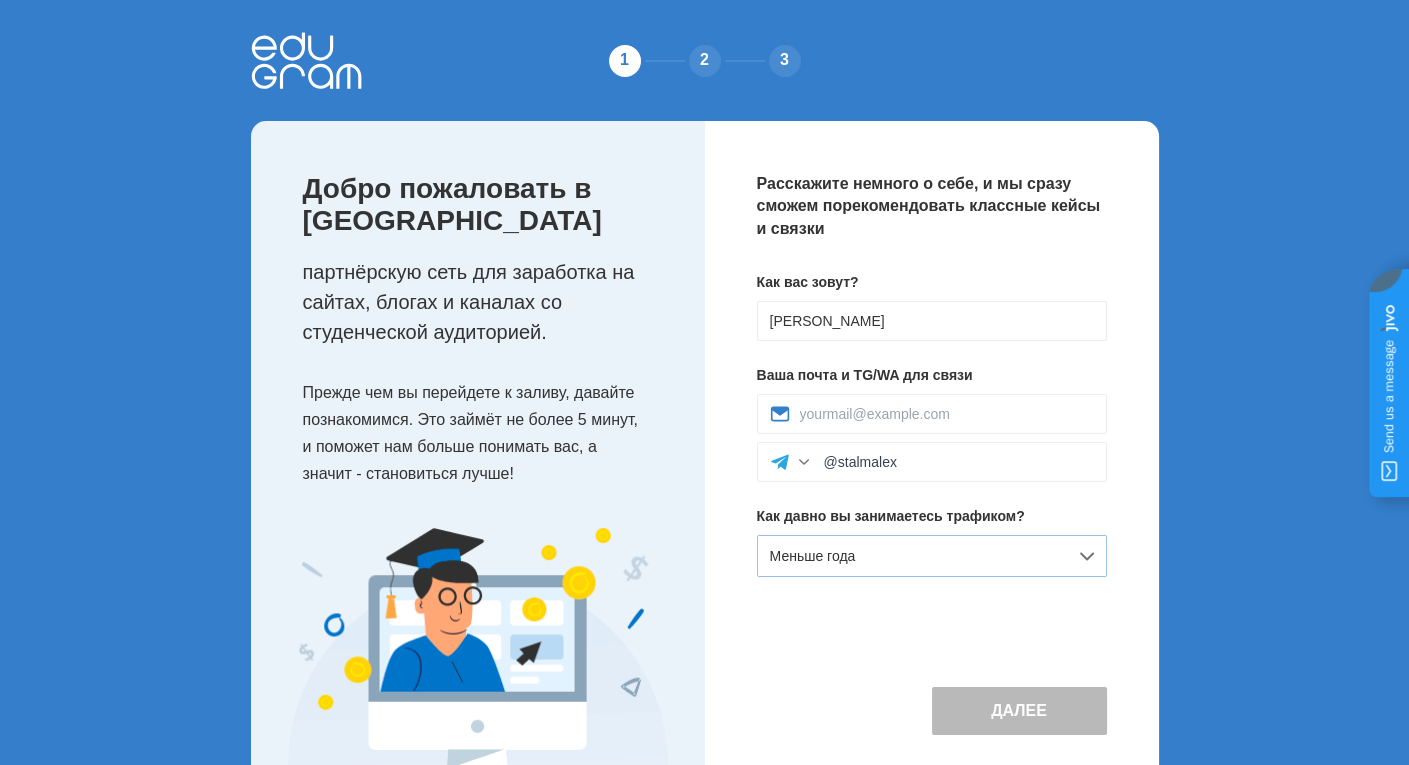 click on "Меньше года" at bounding box center (932, 556) 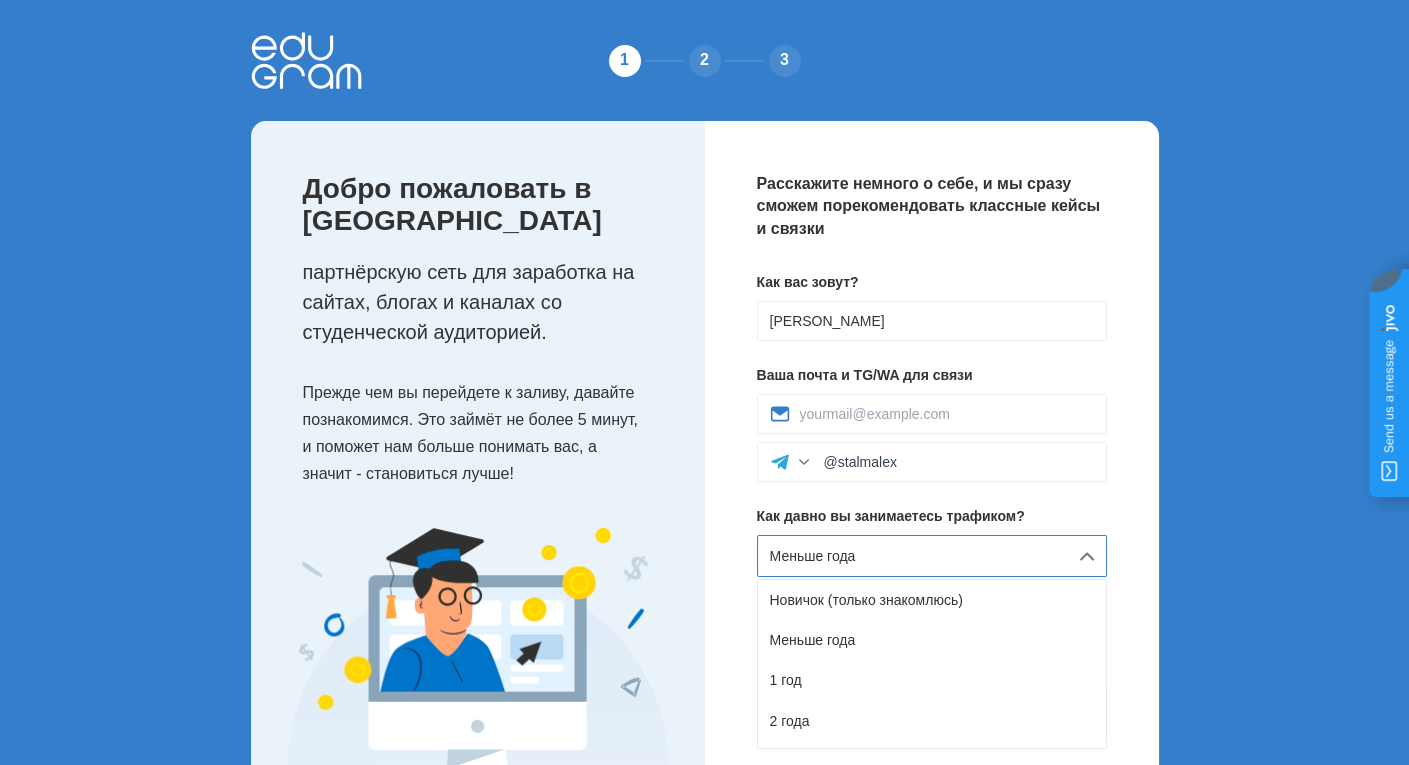 click on "Новичок (только знакомлюсь)" at bounding box center [932, 600] 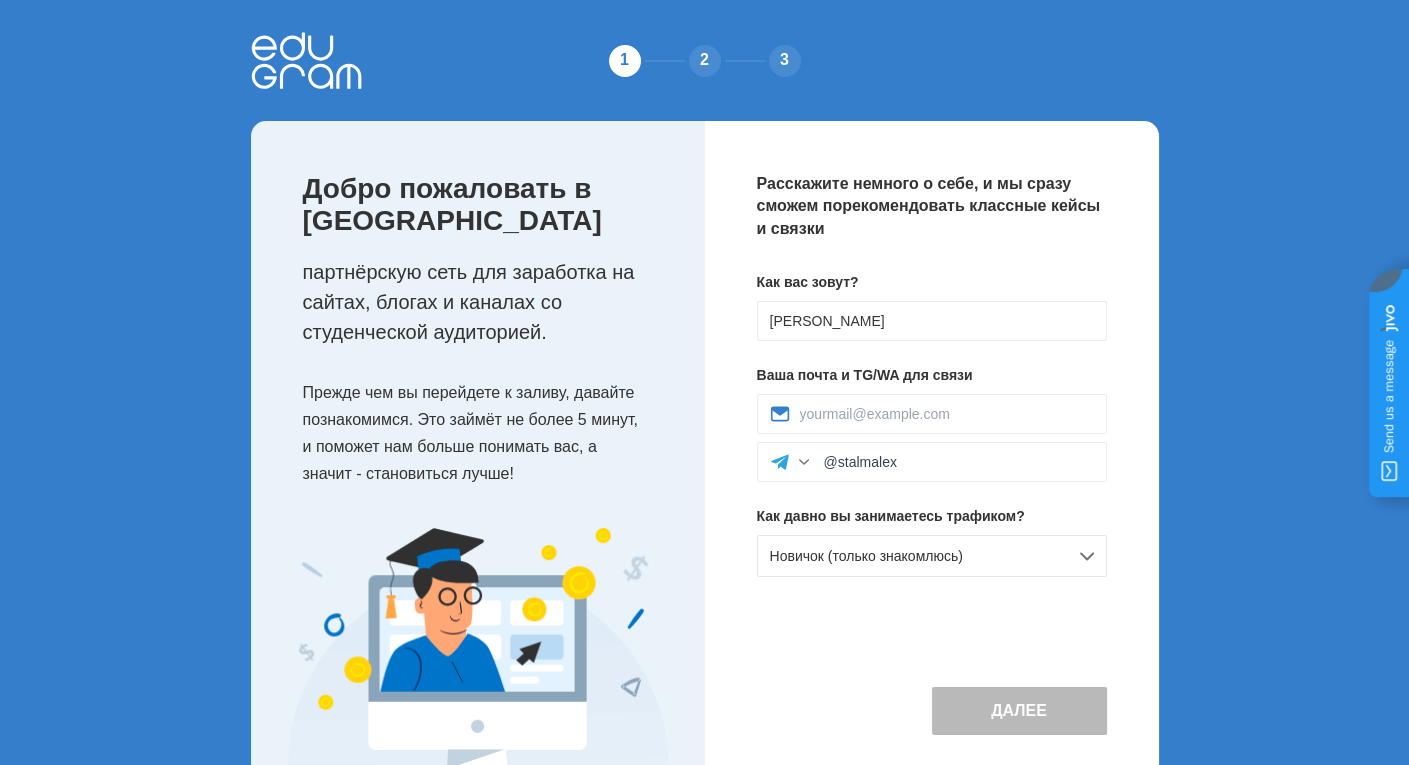 click on "Далее" at bounding box center [1019, 711] 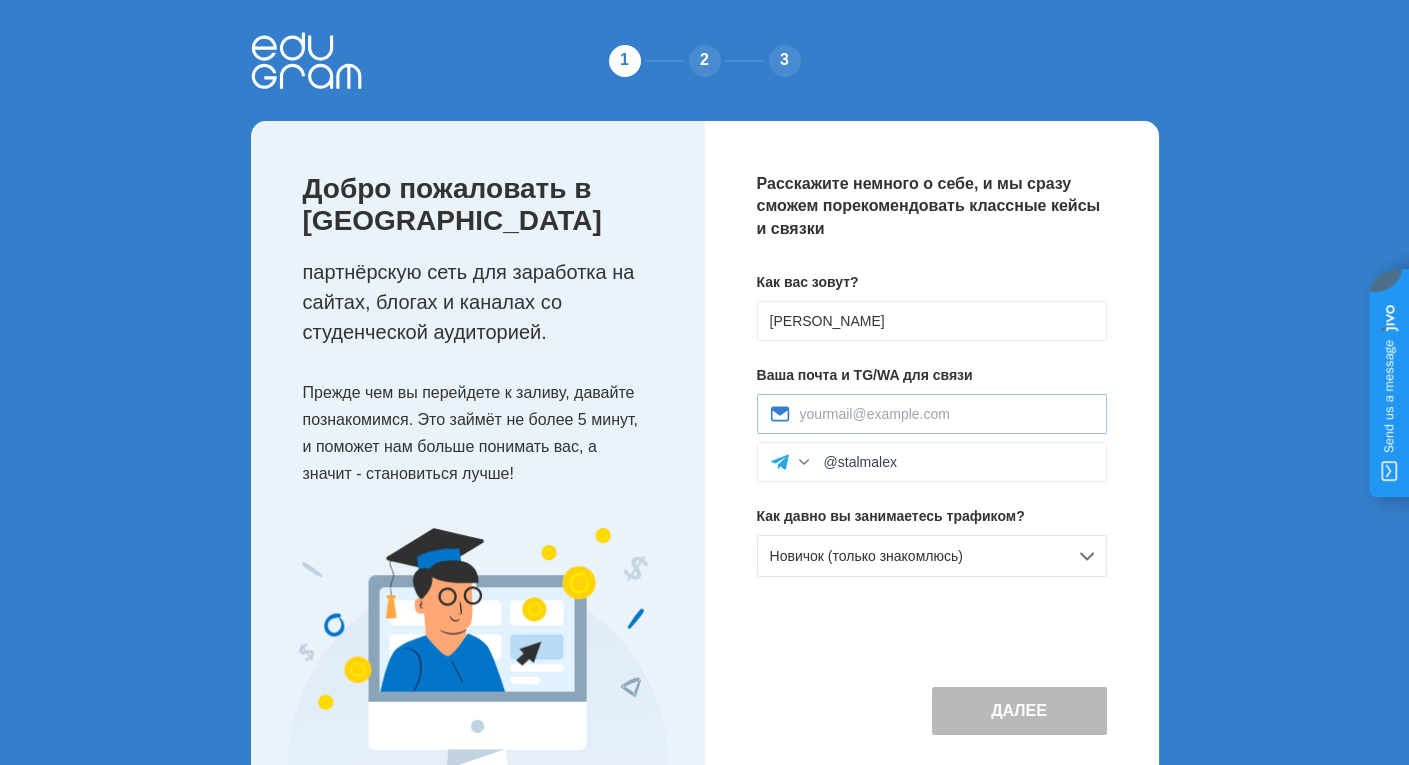 click at bounding box center (932, 414) 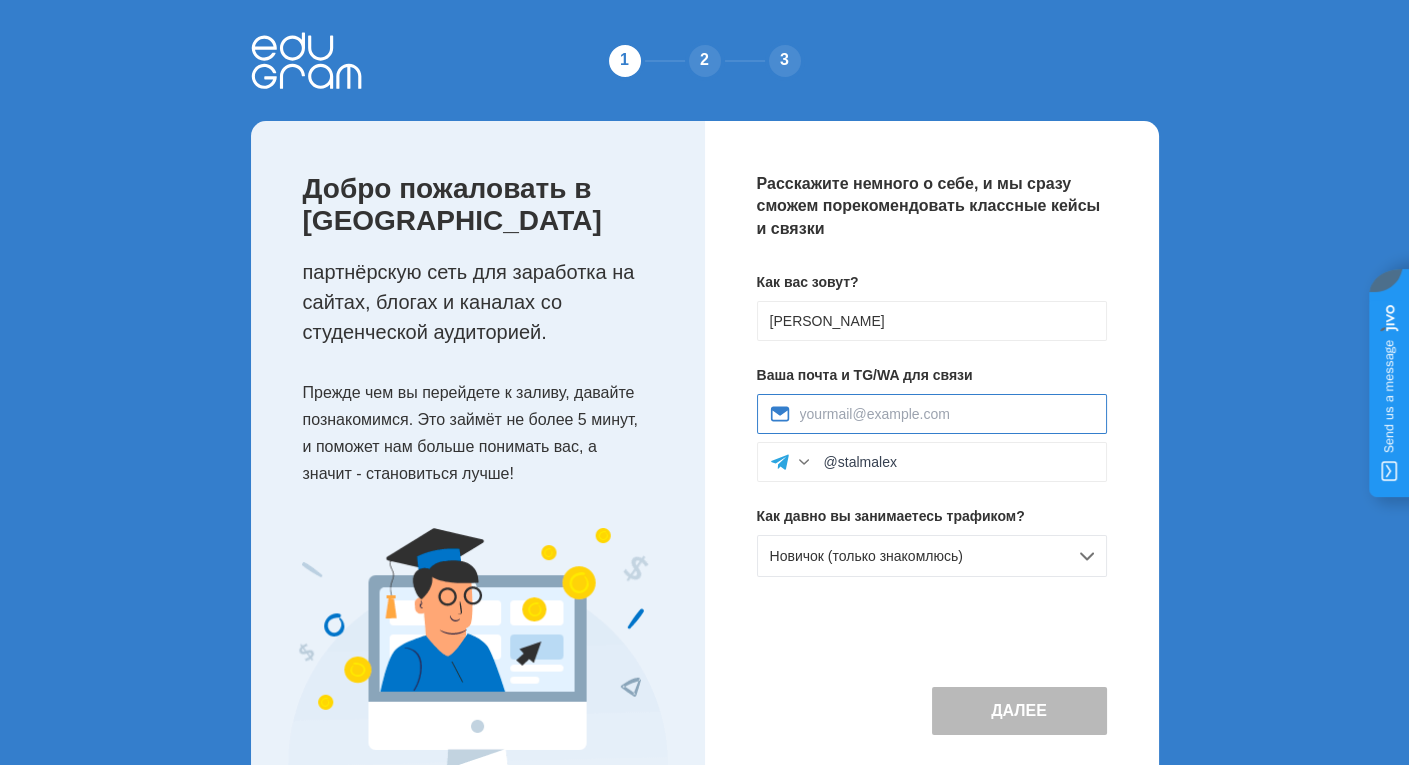 click at bounding box center (947, 414) 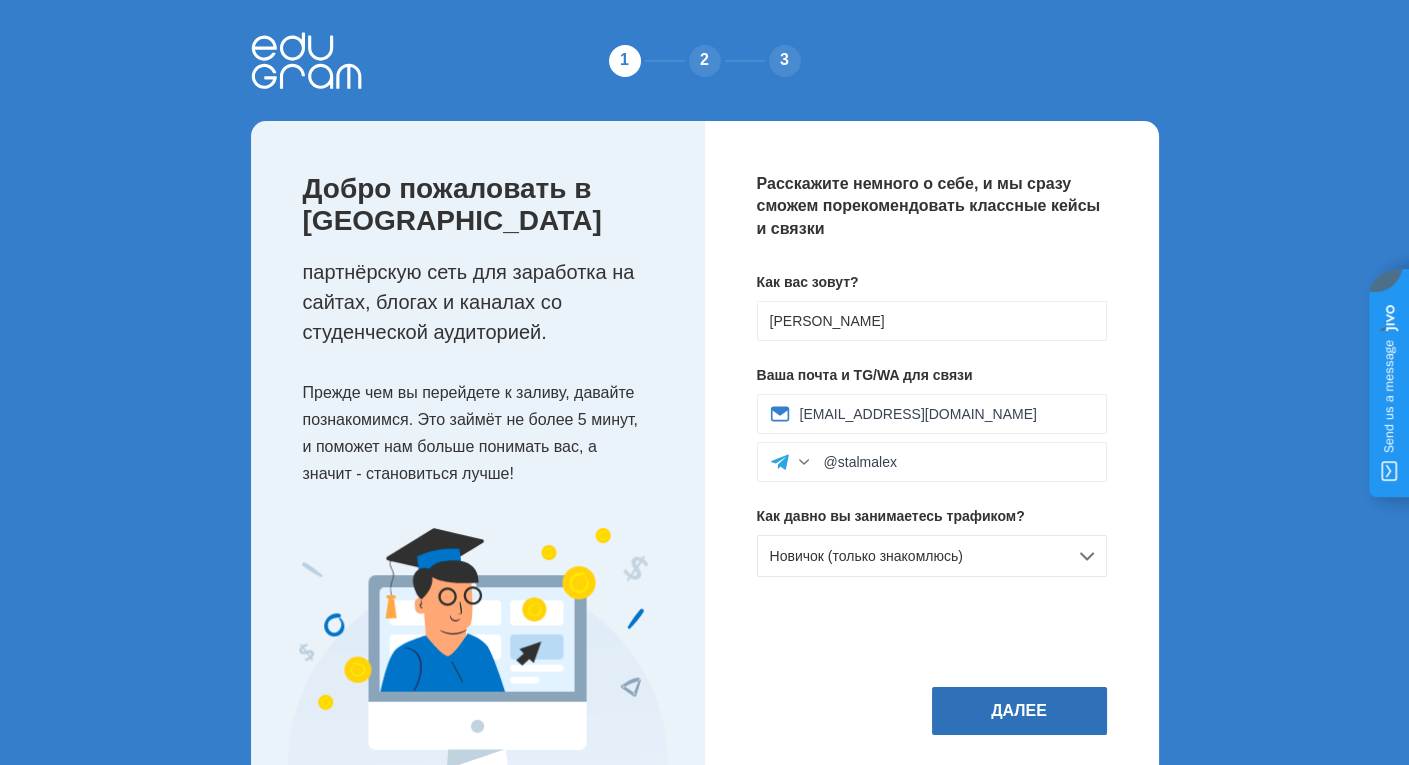 click on "Далее" at bounding box center [1019, 711] 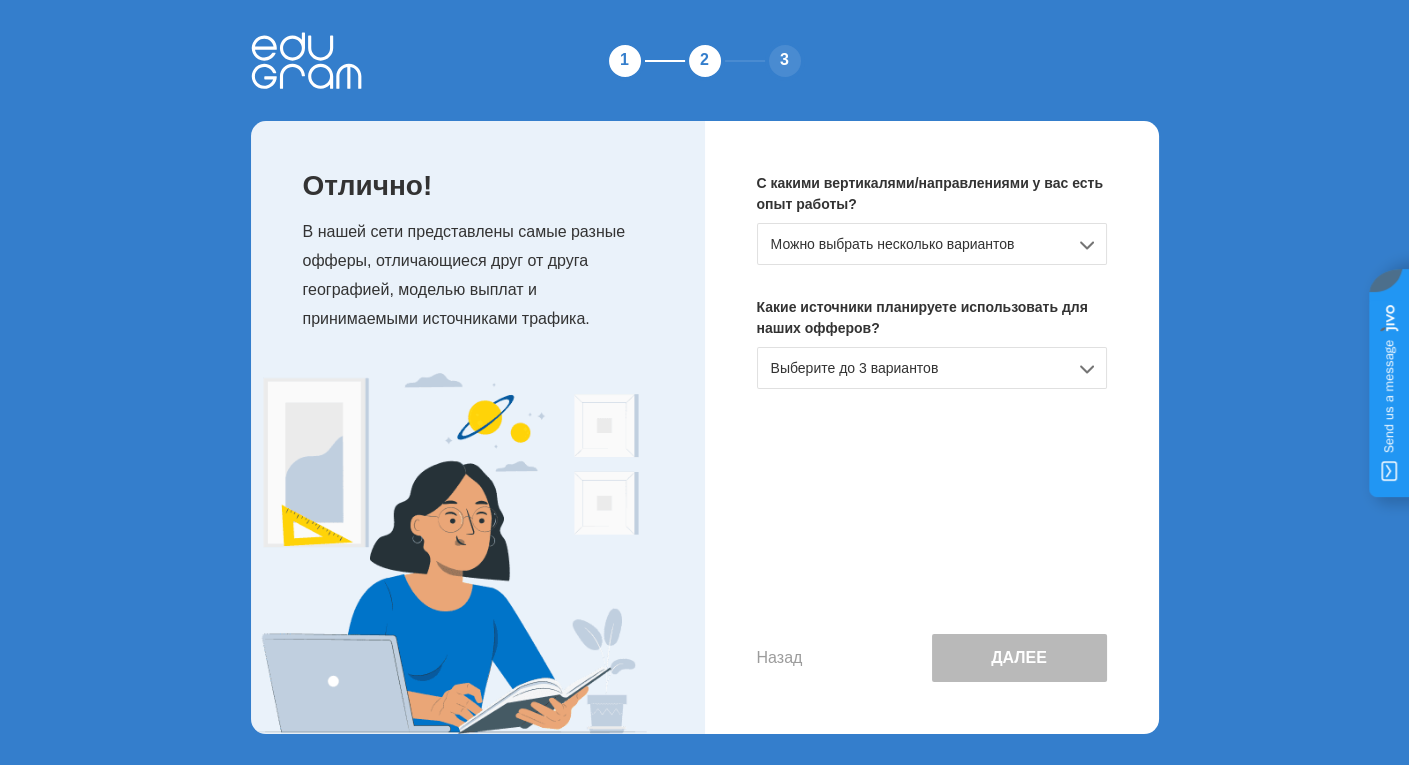 click on "Можно выбрать несколько вариантов" at bounding box center [932, 244] 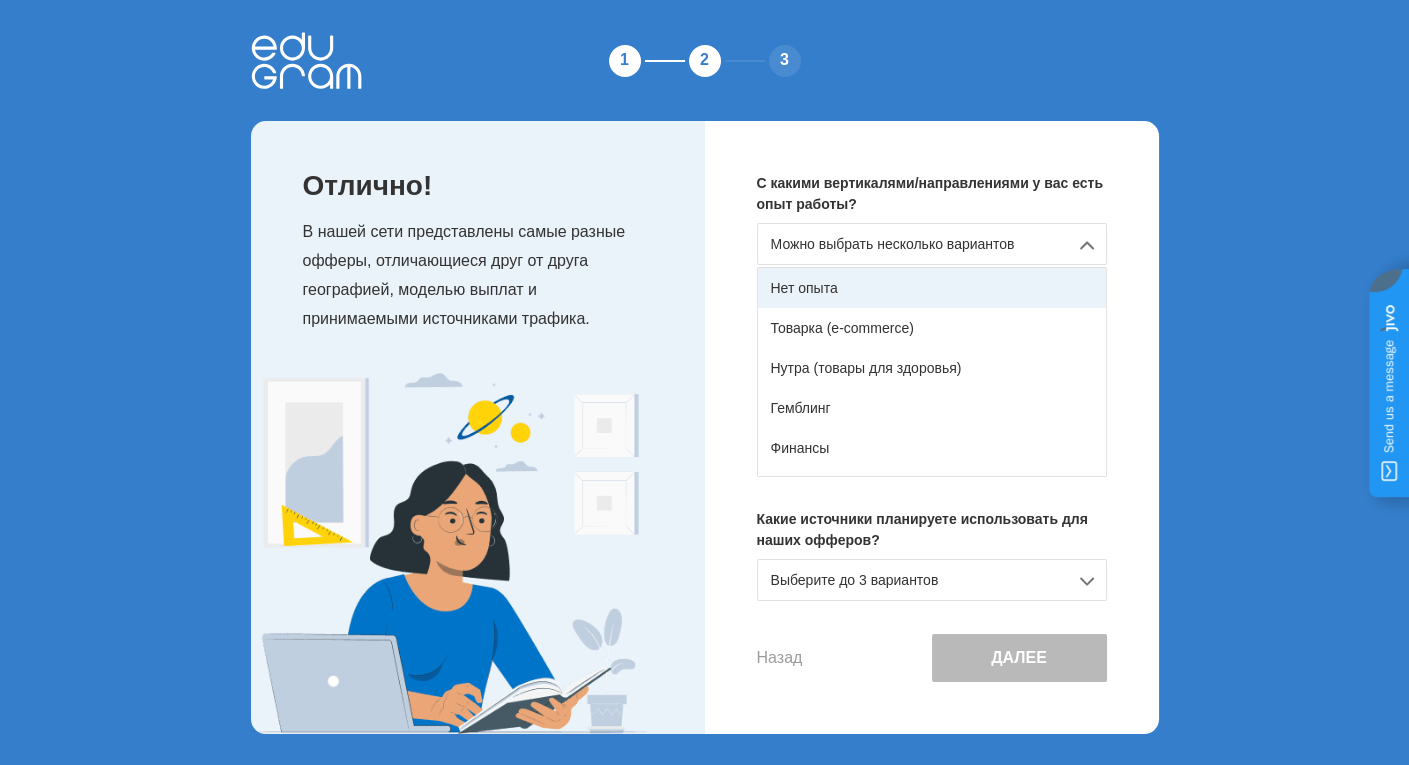 click on "Нет опыта" at bounding box center (932, 288) 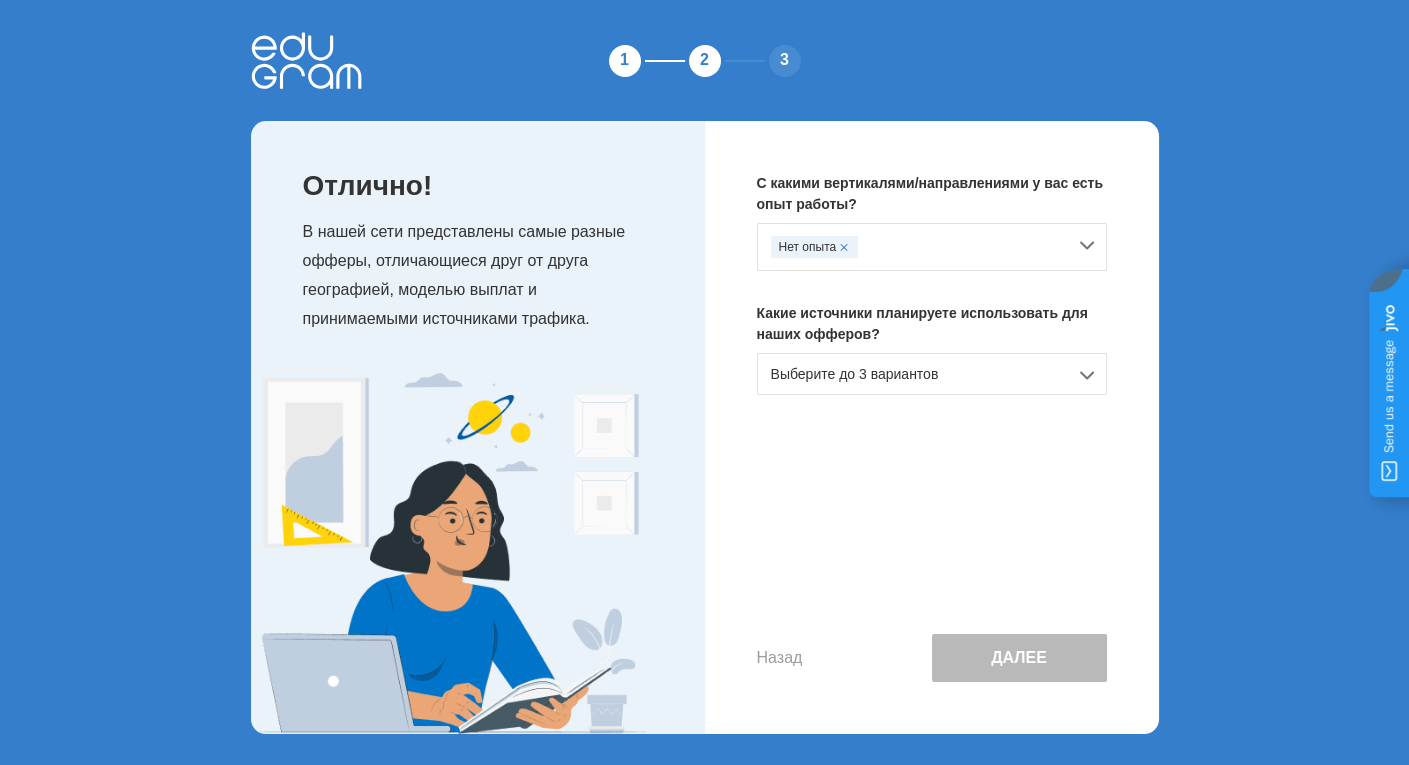 click on "Выберите до 3 вариантов" at bounding box center (932, 374) 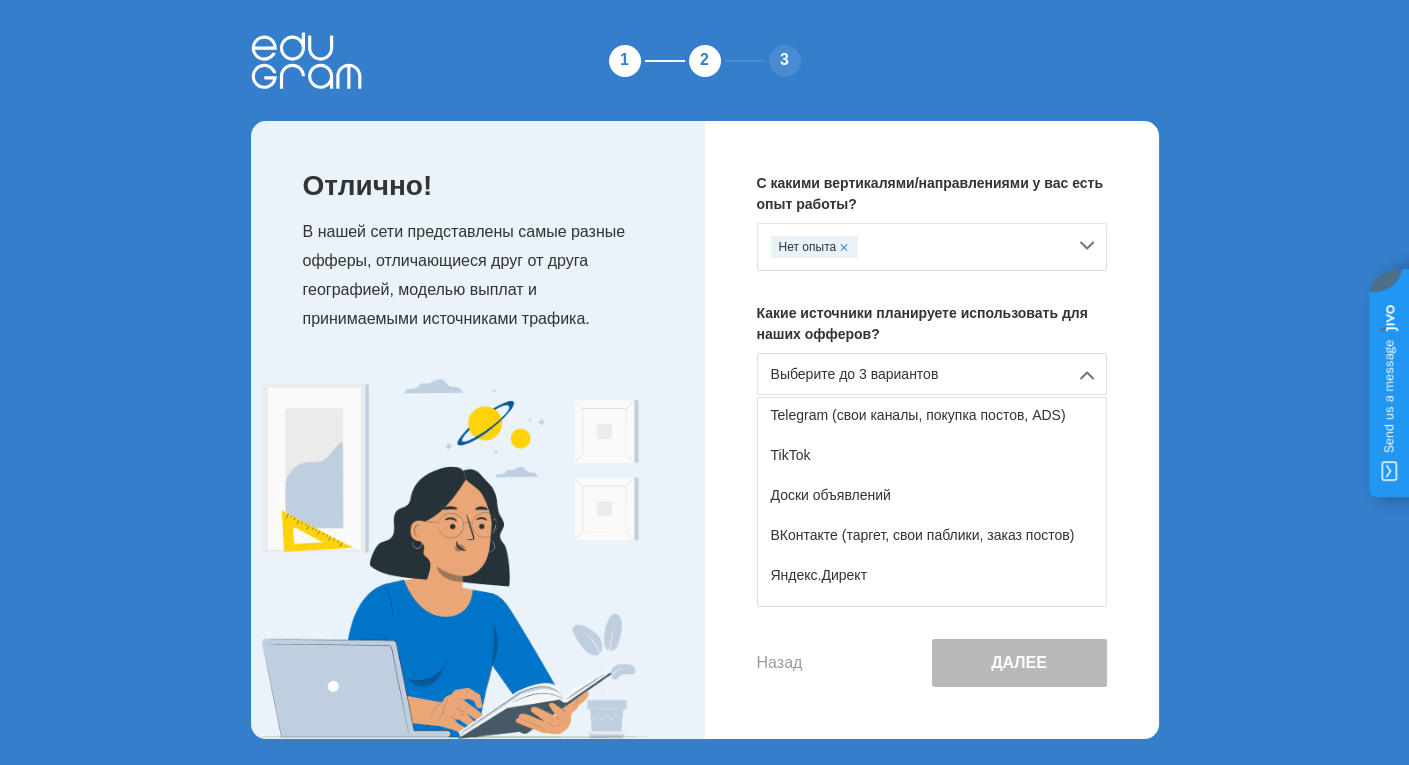 scroll, scrollTop: 328, scrollLeft: 0, axis: vertical 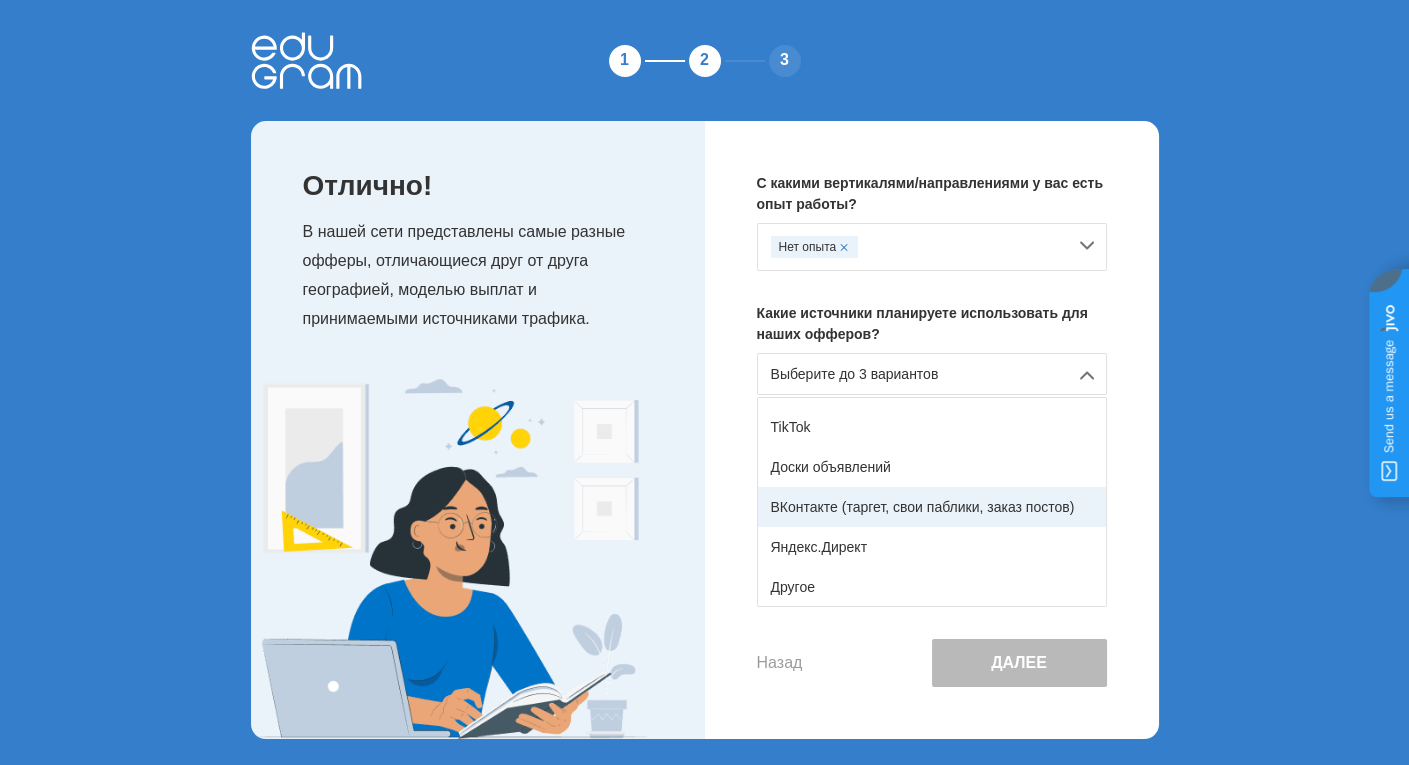 click on "ВКонтакте (таргет, свои паблики, заказ постов)" at bounding box center (932, 507) 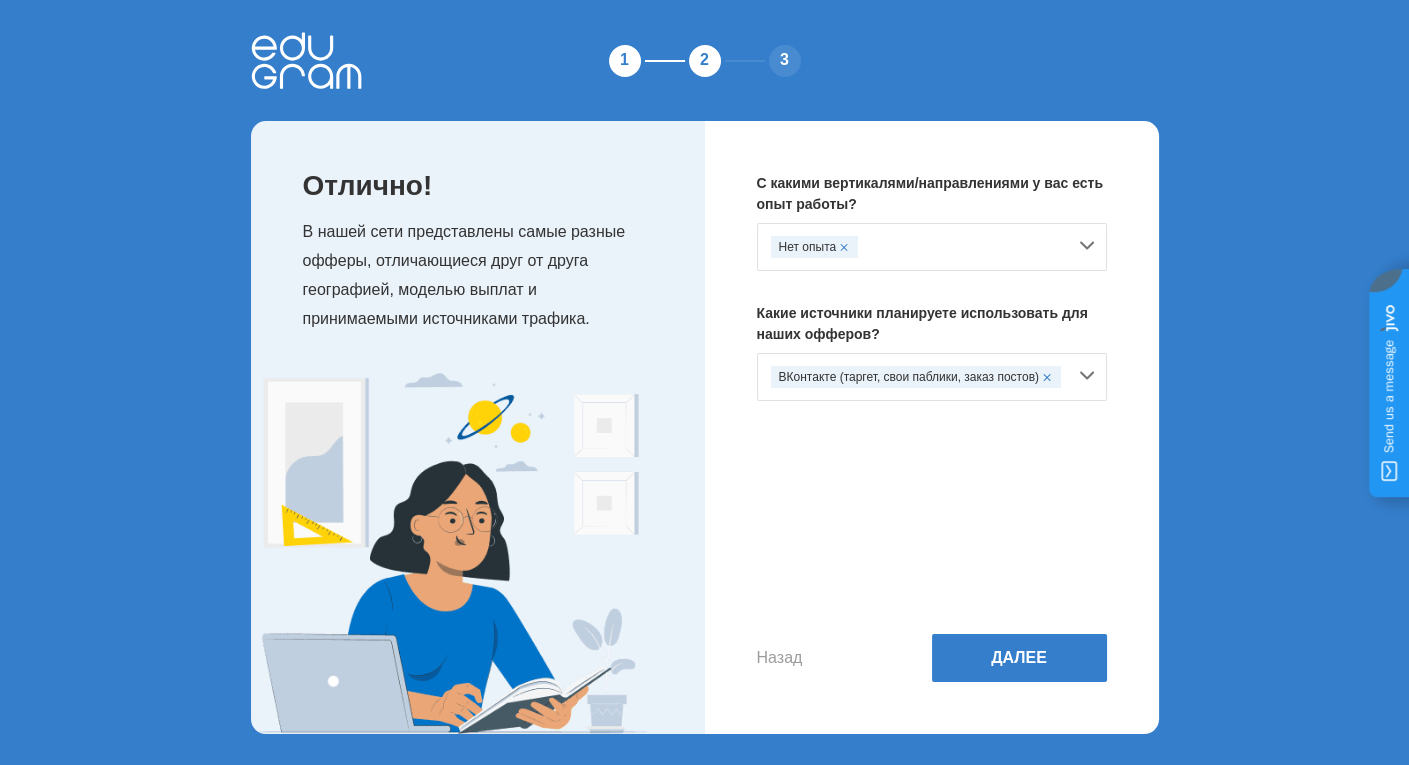 click on "ВКонтакте (таргет, свои паблики, заказ постов)" at bounding box center (916, 377) 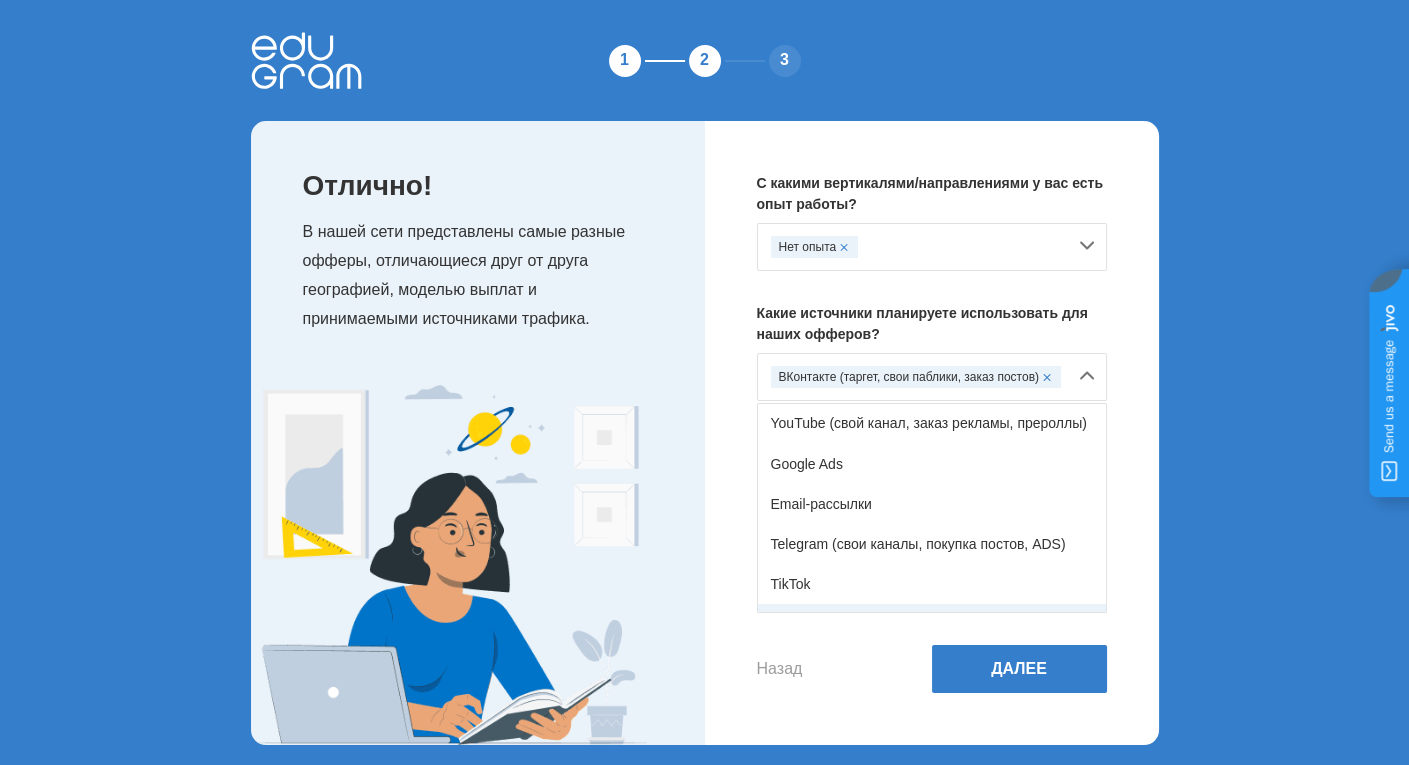 scroll, scrollTop: 328, scrollLeft: 0, axis: vertical 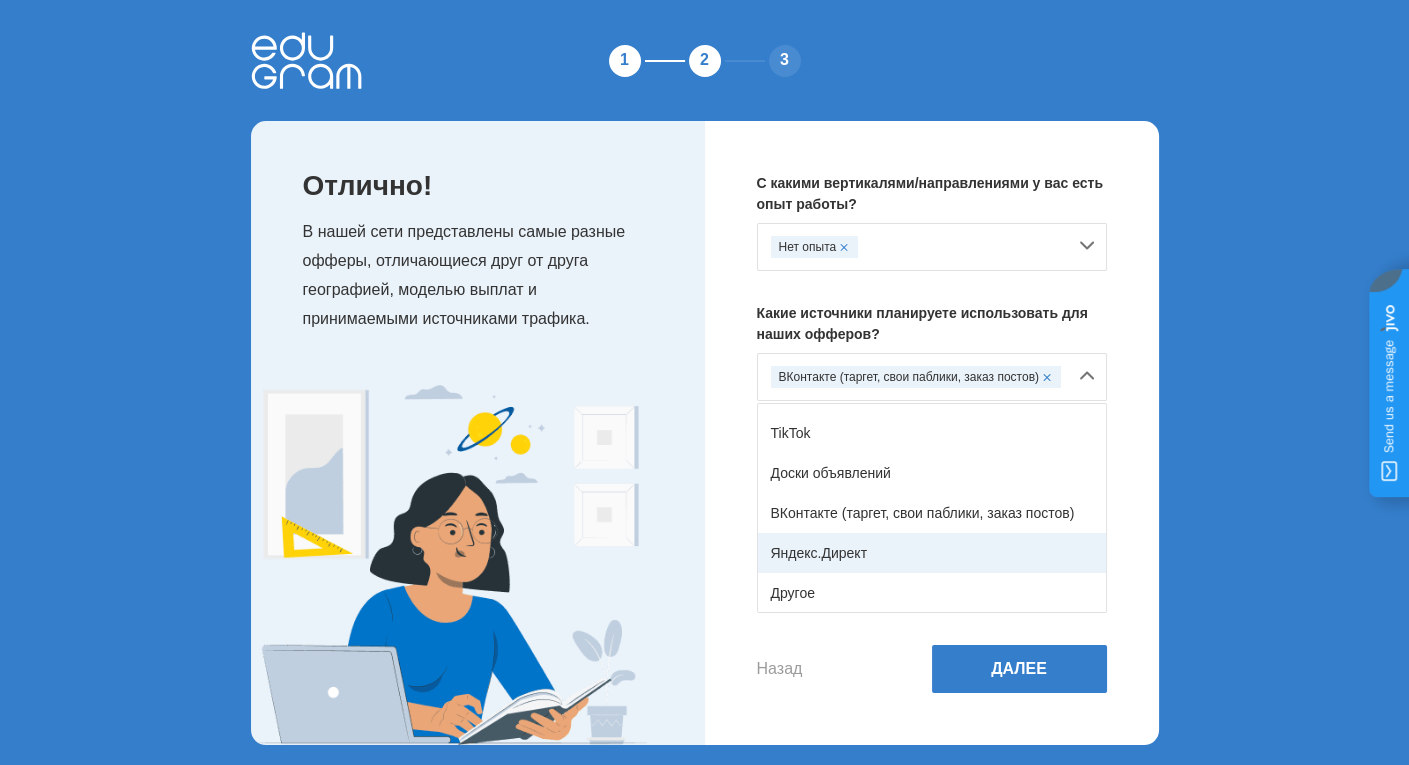 click on "Яндекс.Директ" at bounding box center [932, 553] 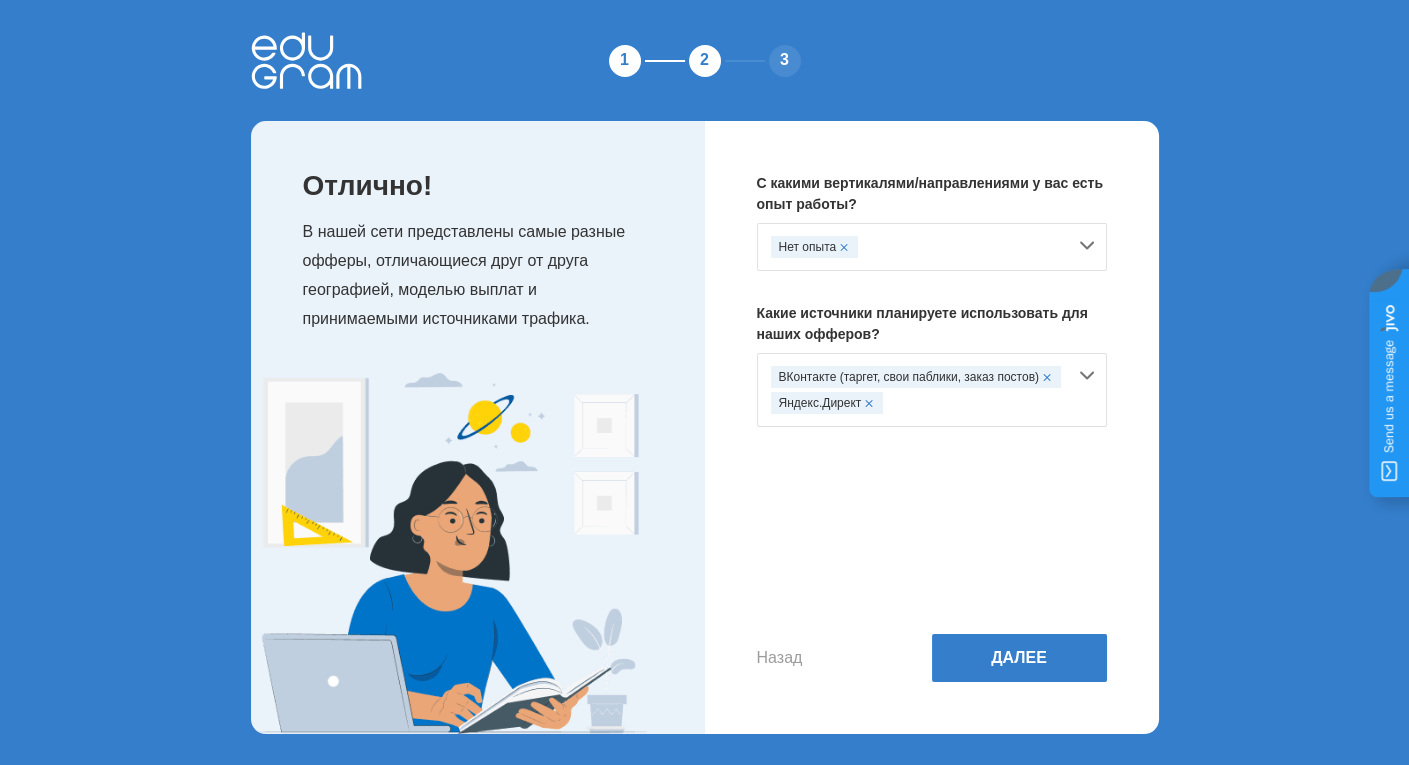 click on "ВКонтакте (таргет, свои паблики, заказ постов) Яндекс.Директ" at bounding box center (932, 390) 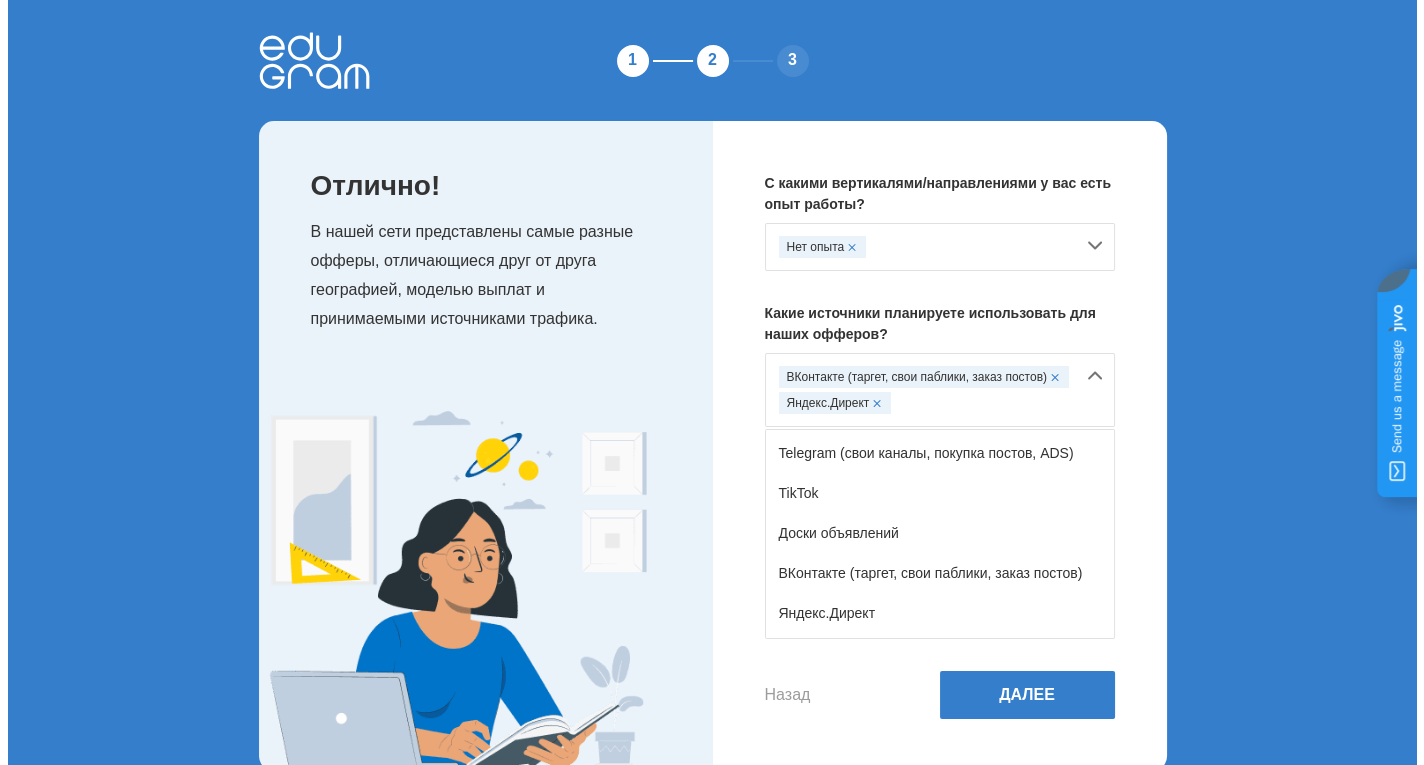 scroll, scrollTop: 300, scrollLeft: 0, axis: vertical 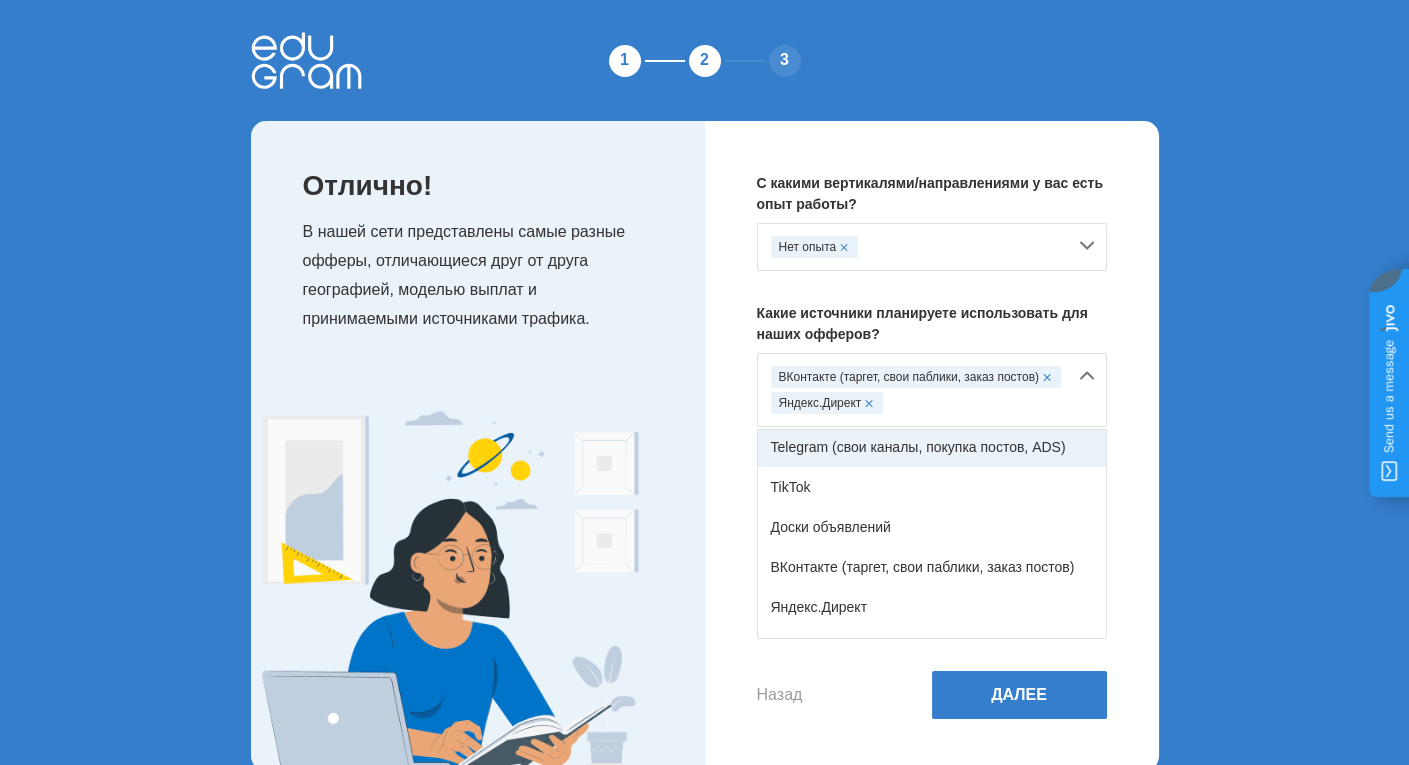 click on "Telegram (свои каналы, покупка постов, ADS)" at bounding box center (932, 447) 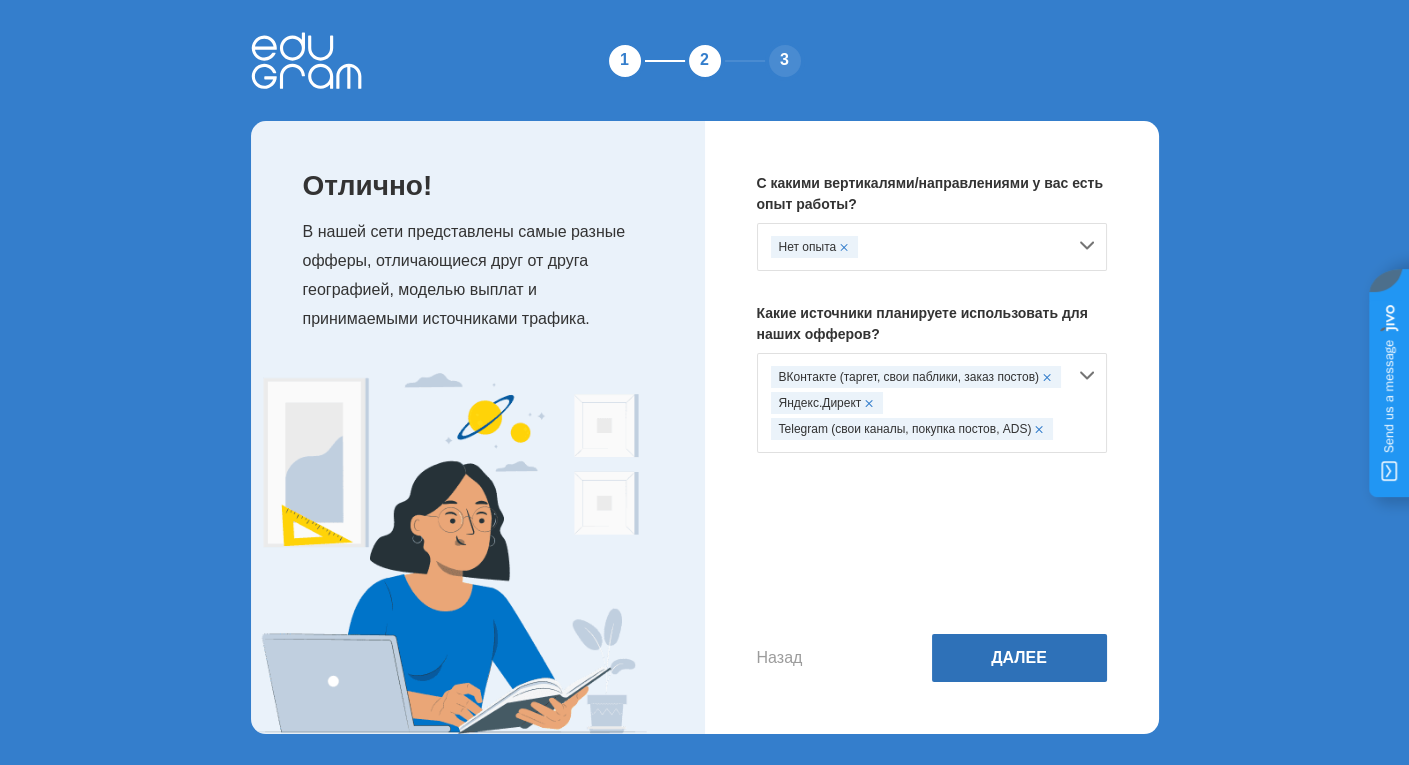 click on "Далее" at bounding box center [1019, 658] 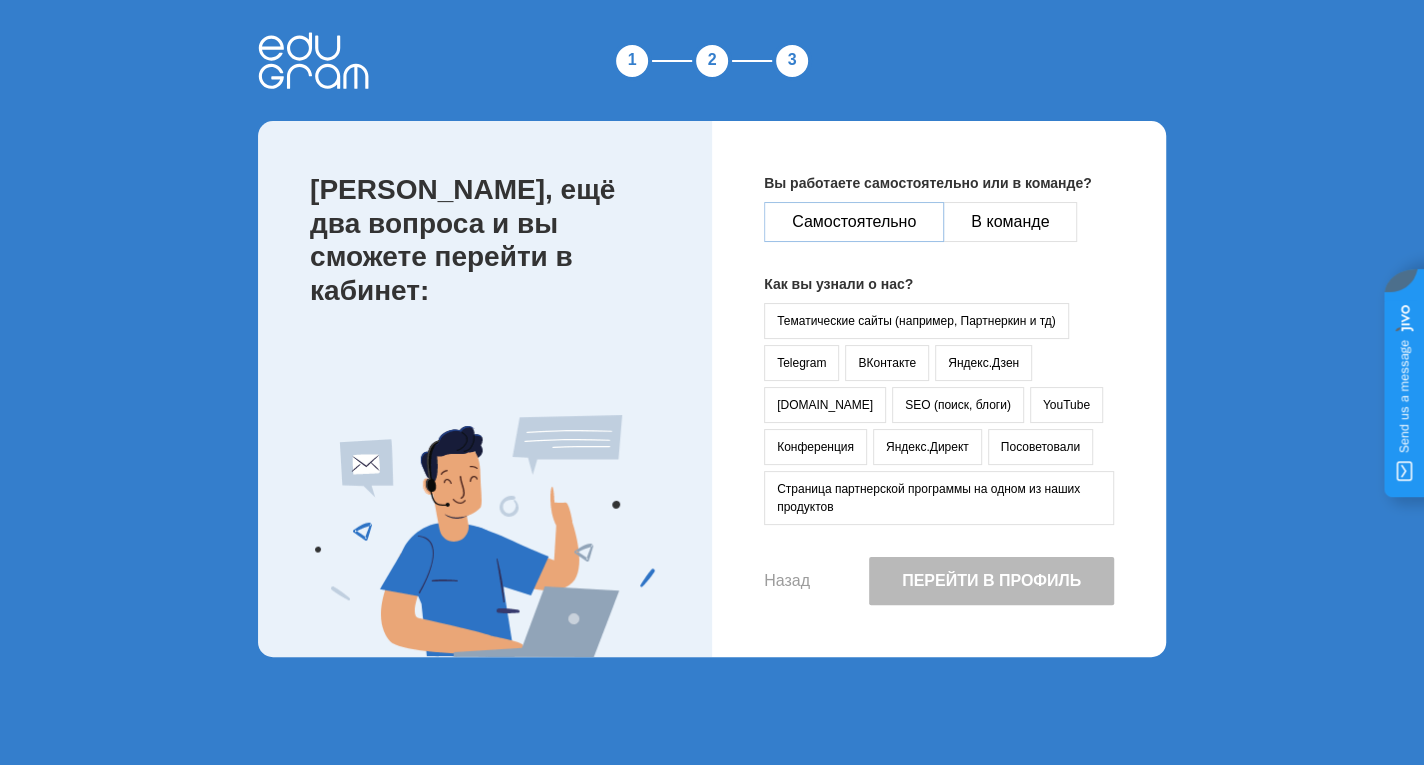click on "Самостоятельно" at bounding box center [854, 222] 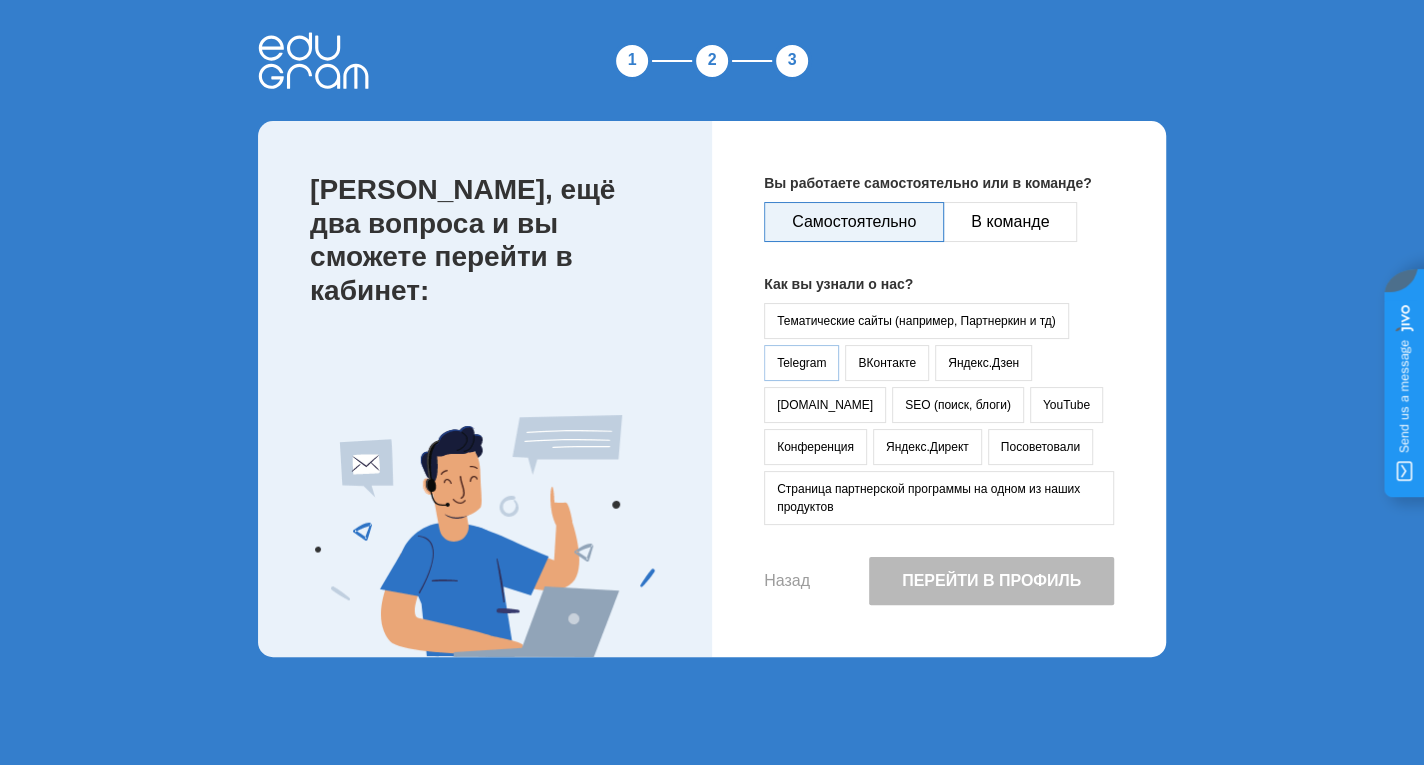 click on "Telegram" at bounding box center [801, 363] 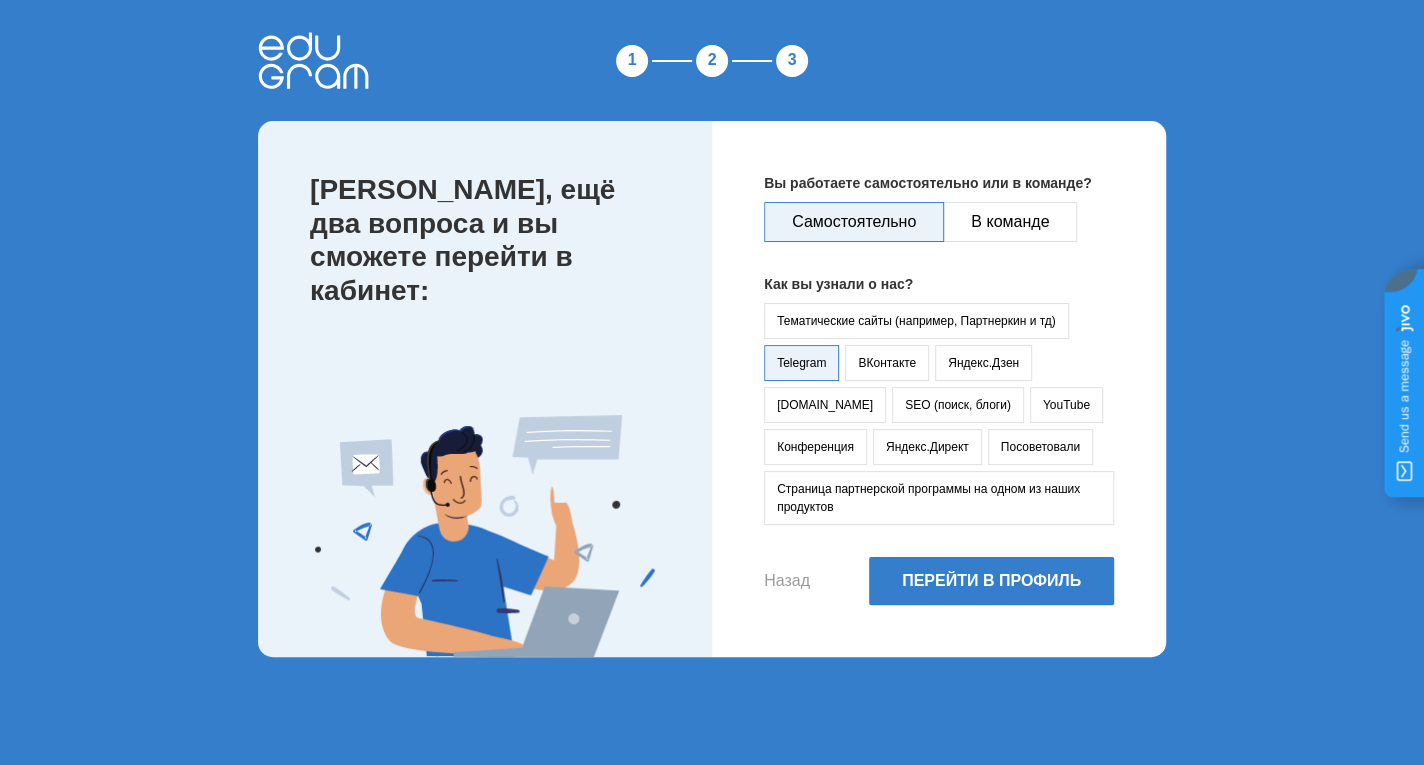 click on "Telegram" at bounding box center (801, 363) 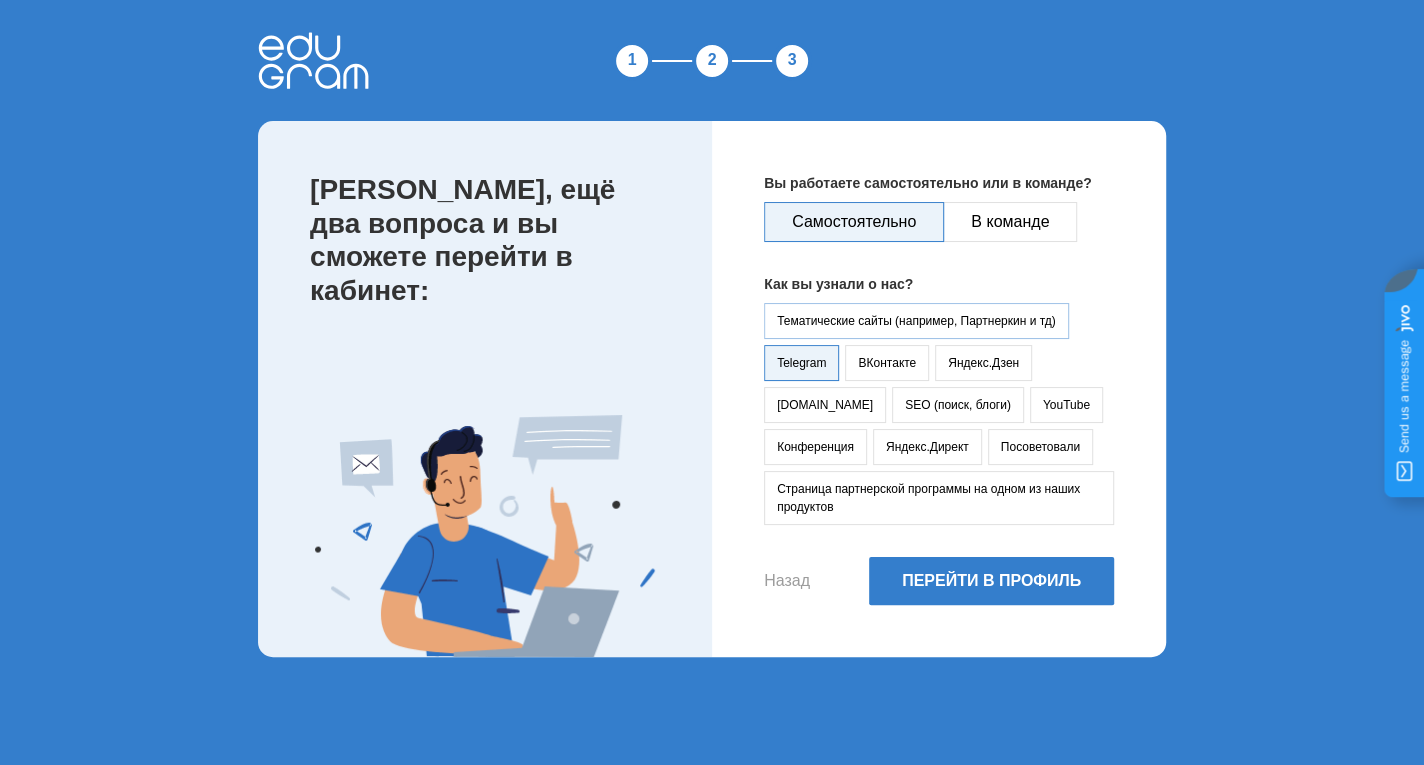 click on "Тематические сайты (например, Партнеркин и тд)" at bounding box center (916, 321) 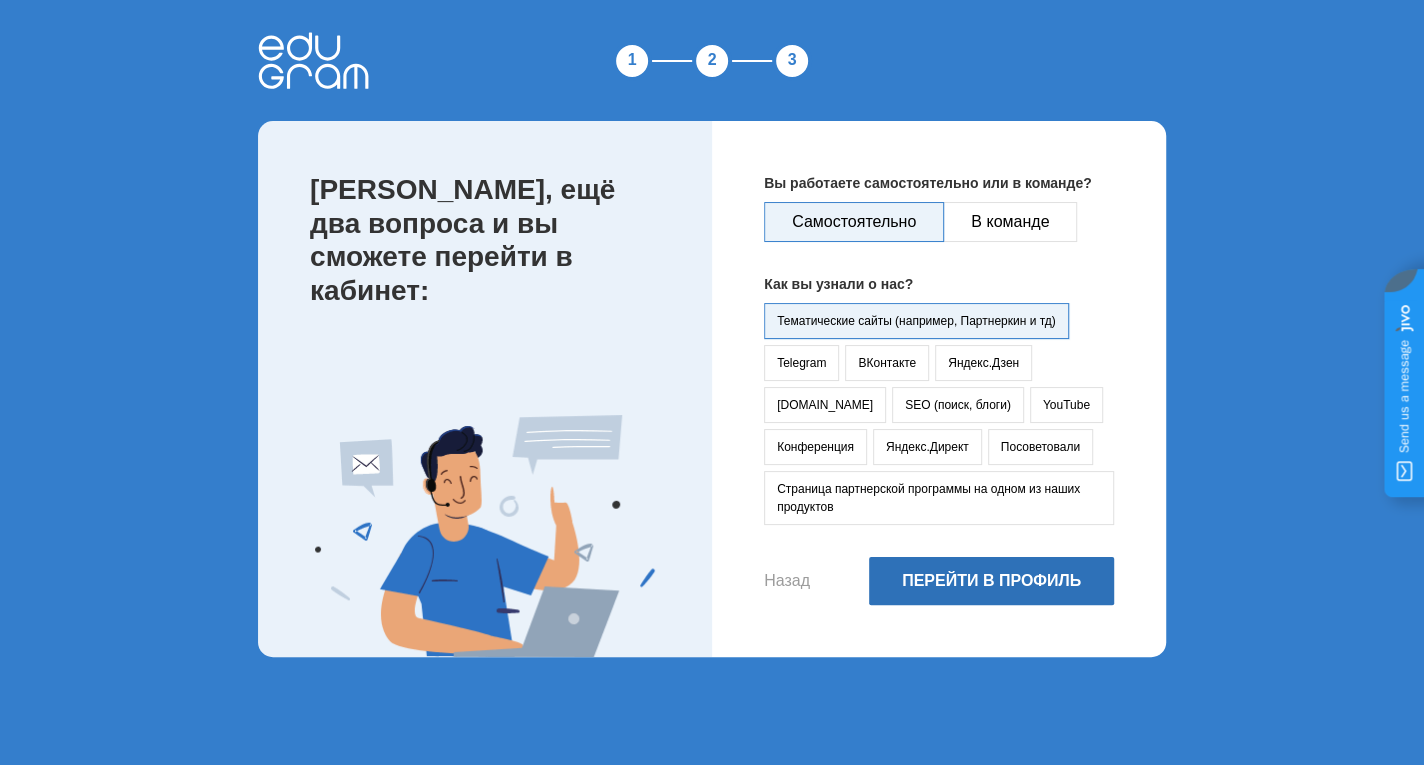 click on "Перейти в профиль" at bounding box center (991, 581) 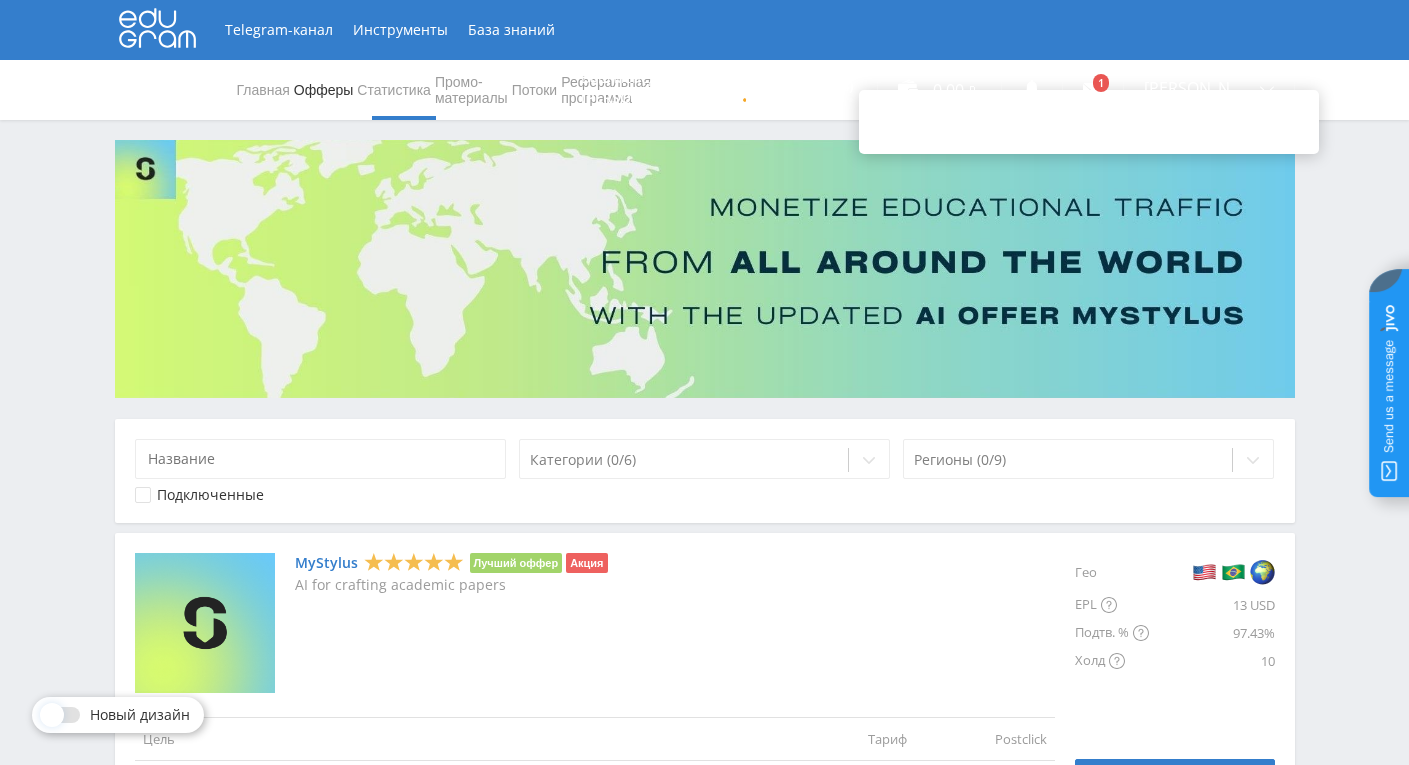 scroll, scrollTop: 0, scrollLeft: 0, axis: both 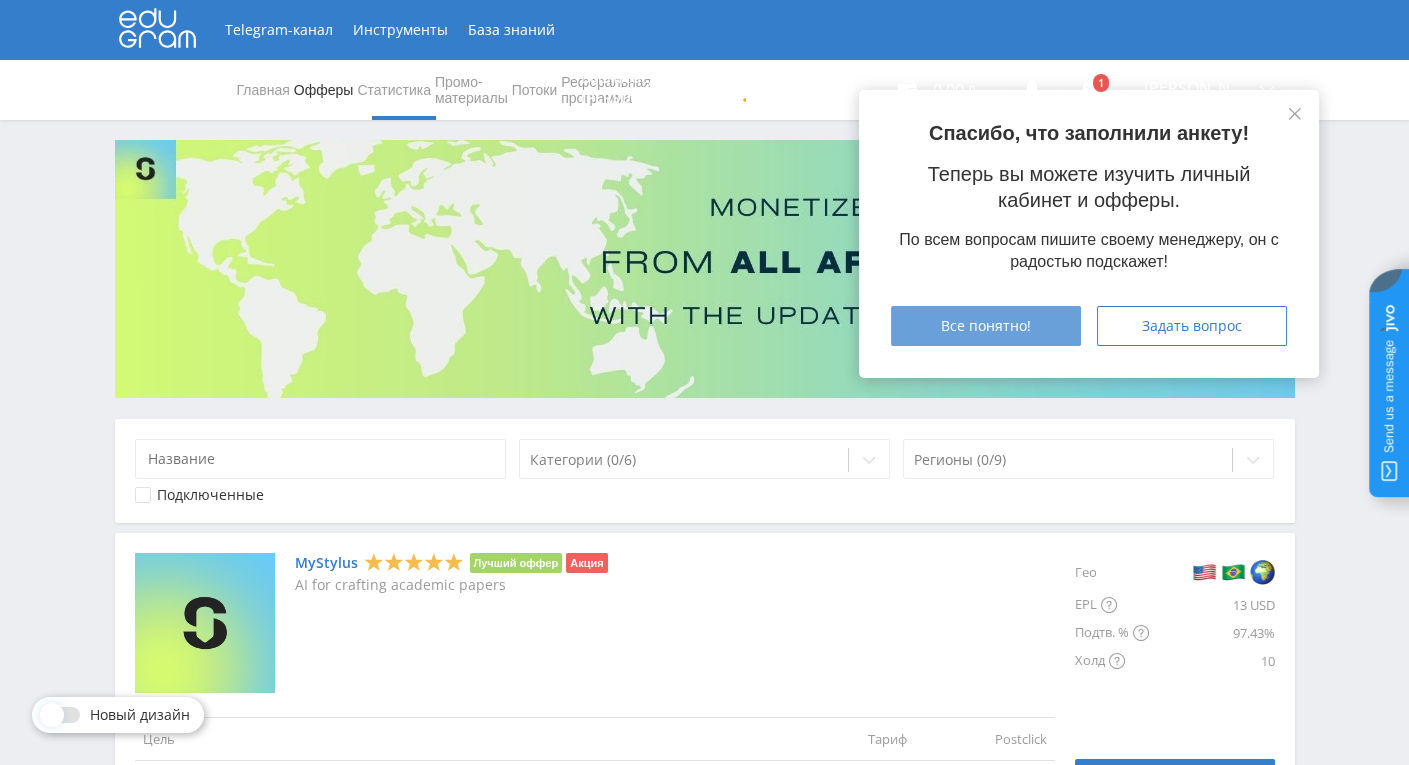 click on "Все понятно!" at bounding box center (986, 326) 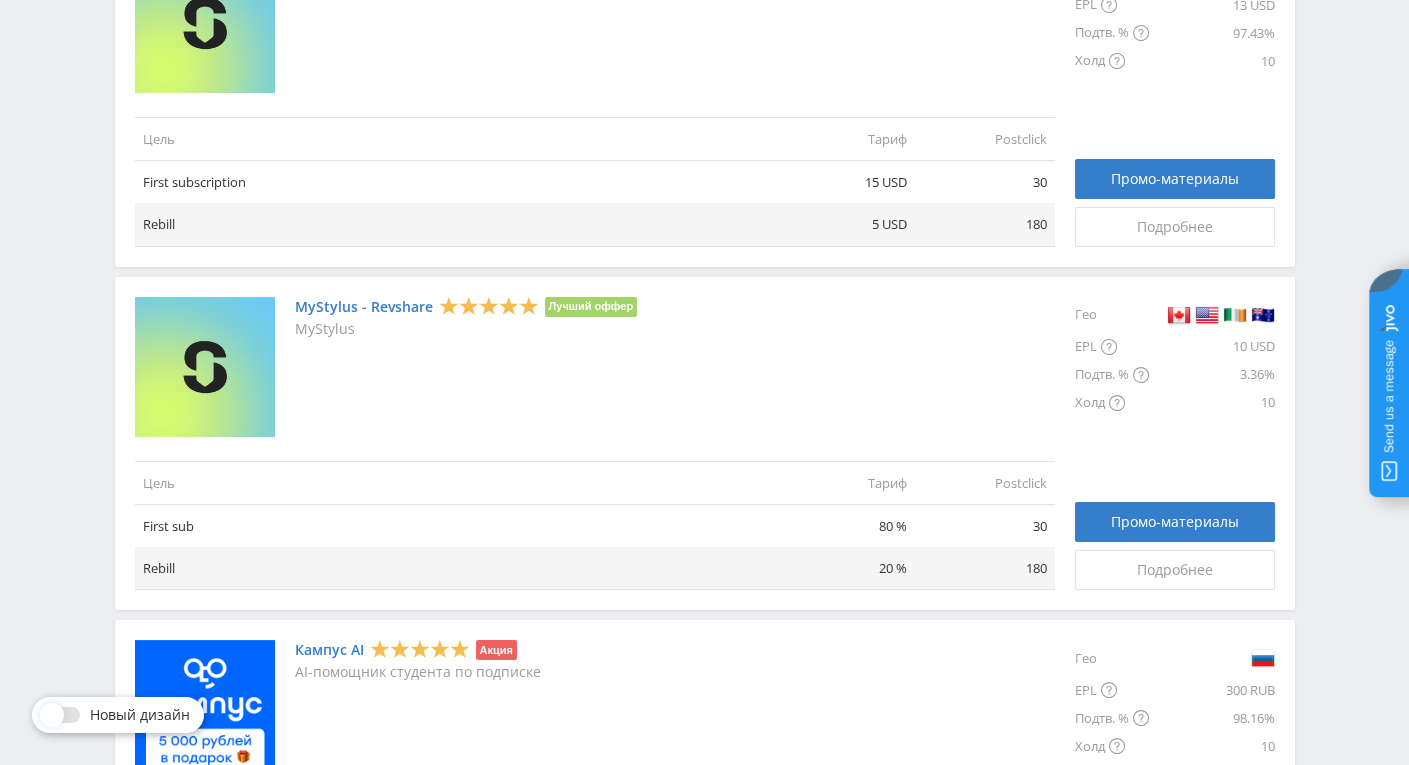 scroll, scrollTop: 0, scrollLeft: 0, axis: both 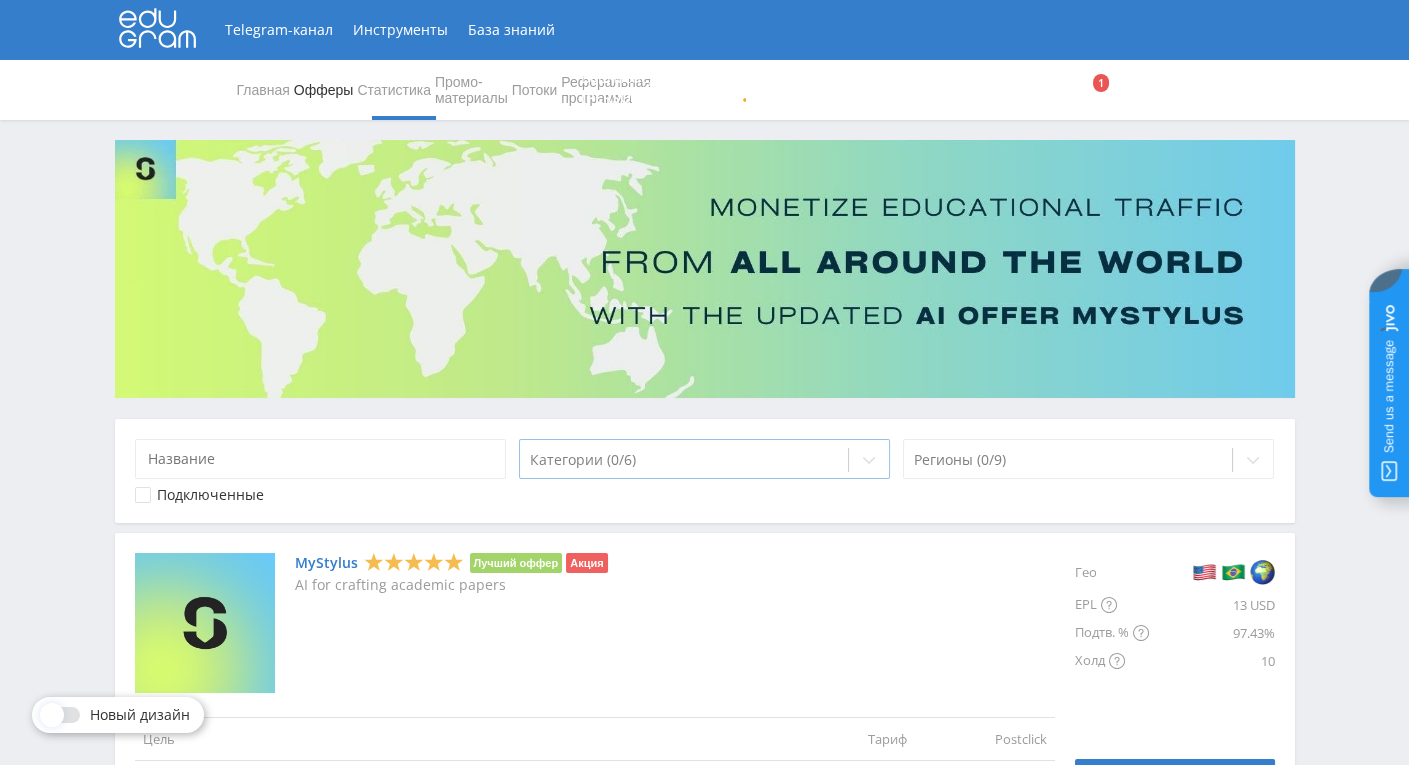 click at bounding box center [684, 460] 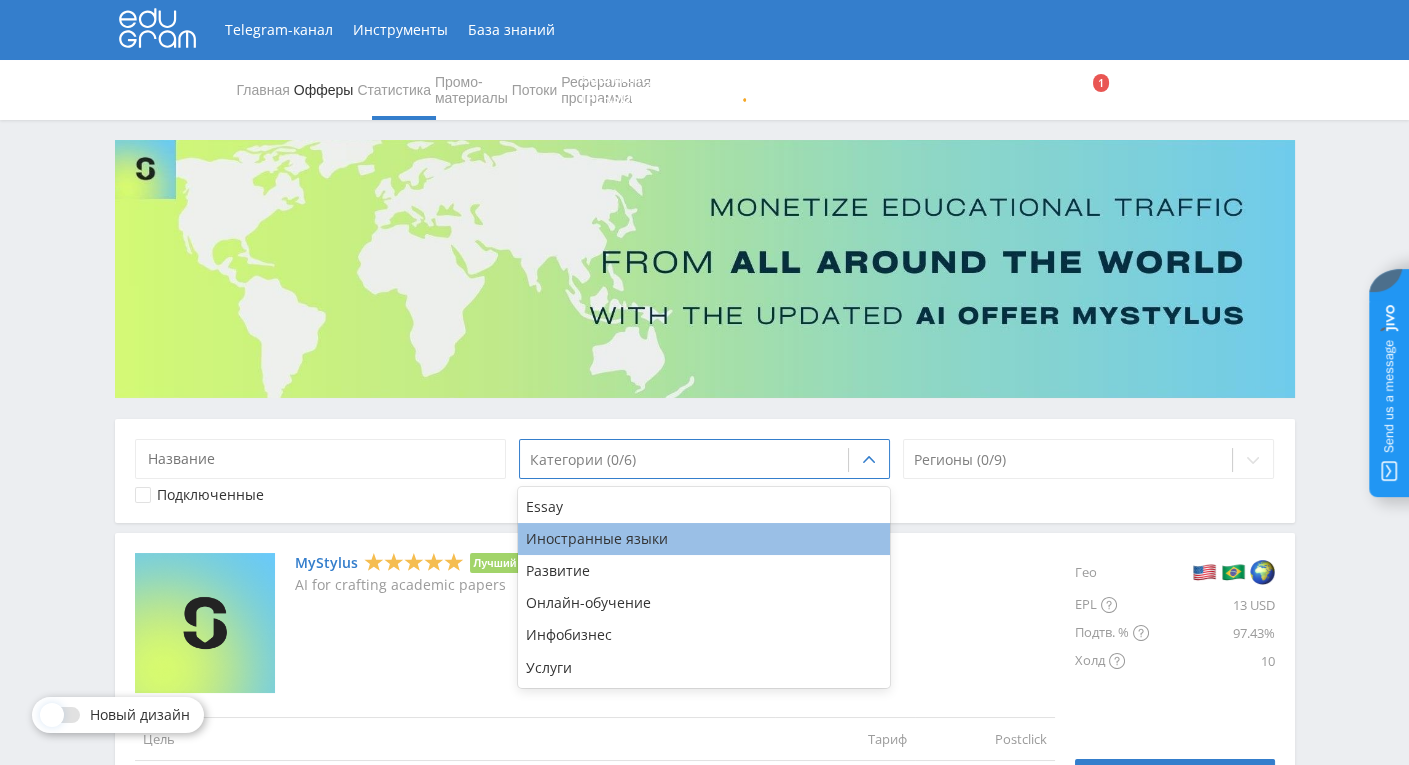 click on "Иностранные языки" at bounding box center [704, 539] 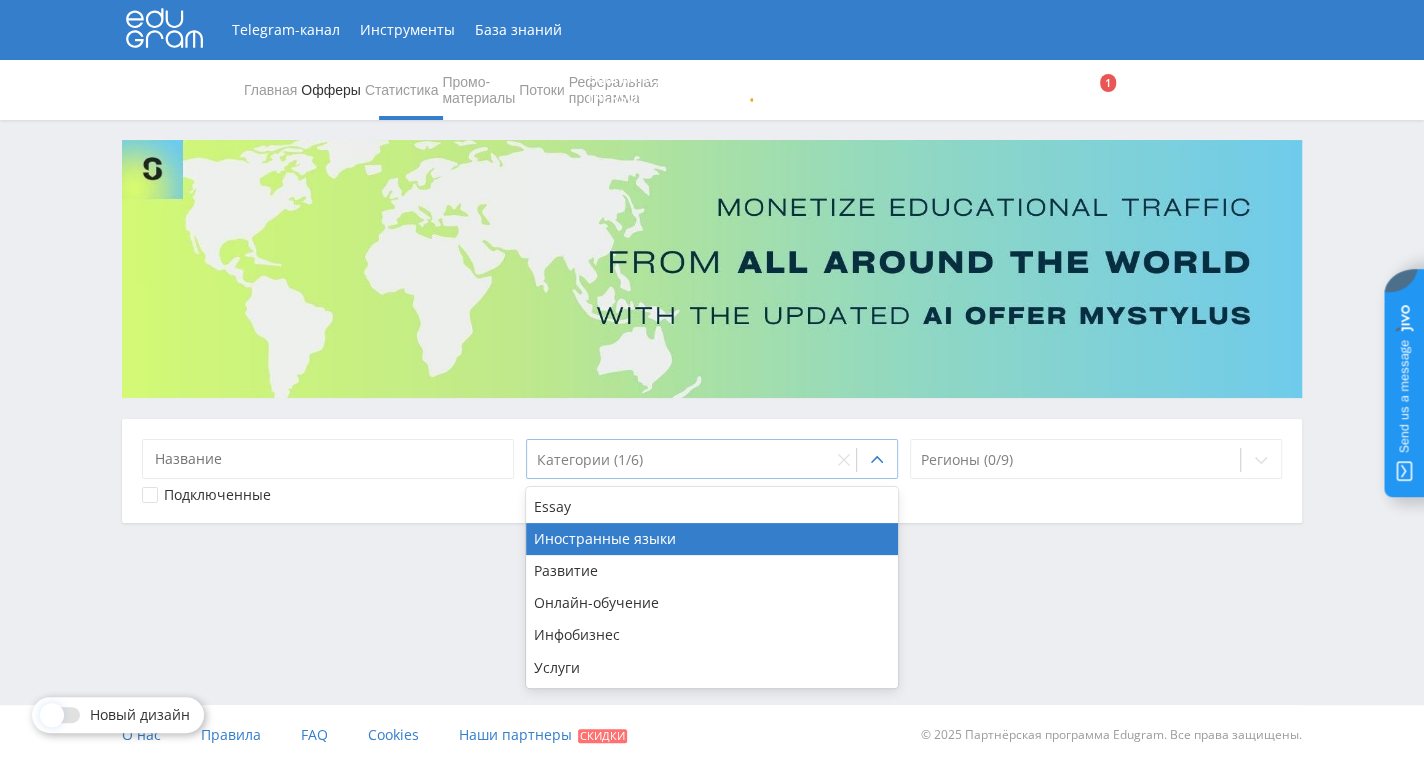 click 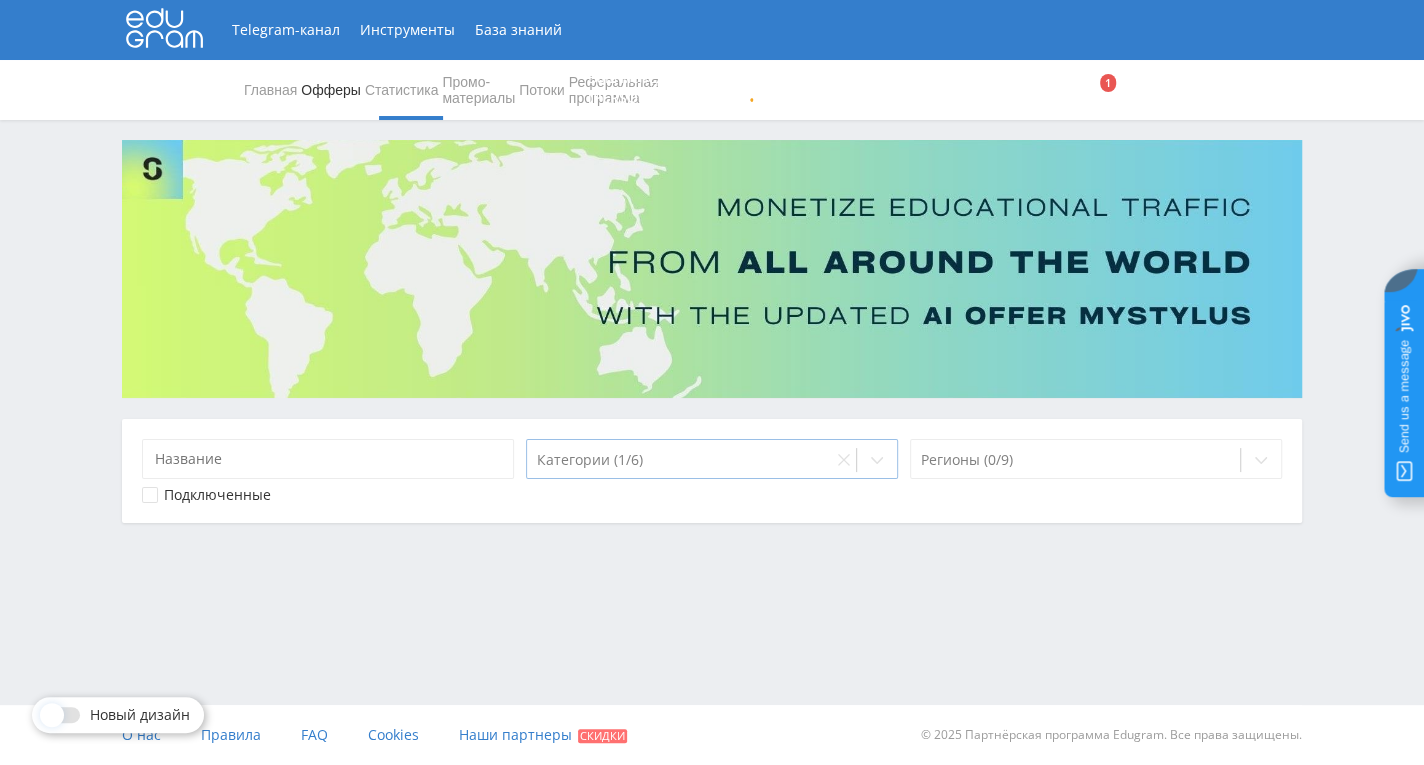 click 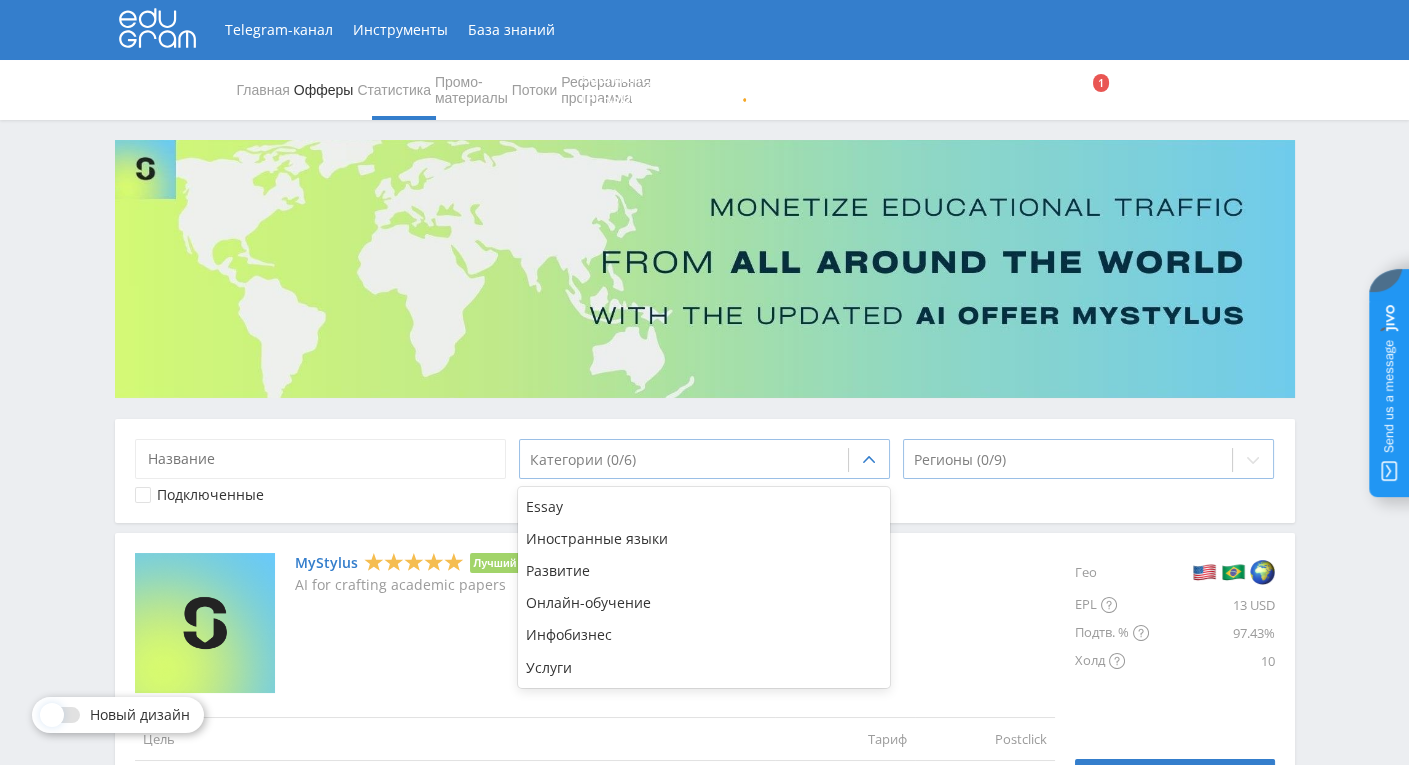 click on "Регионы (0/9)" at bounding box center (1089, 459) 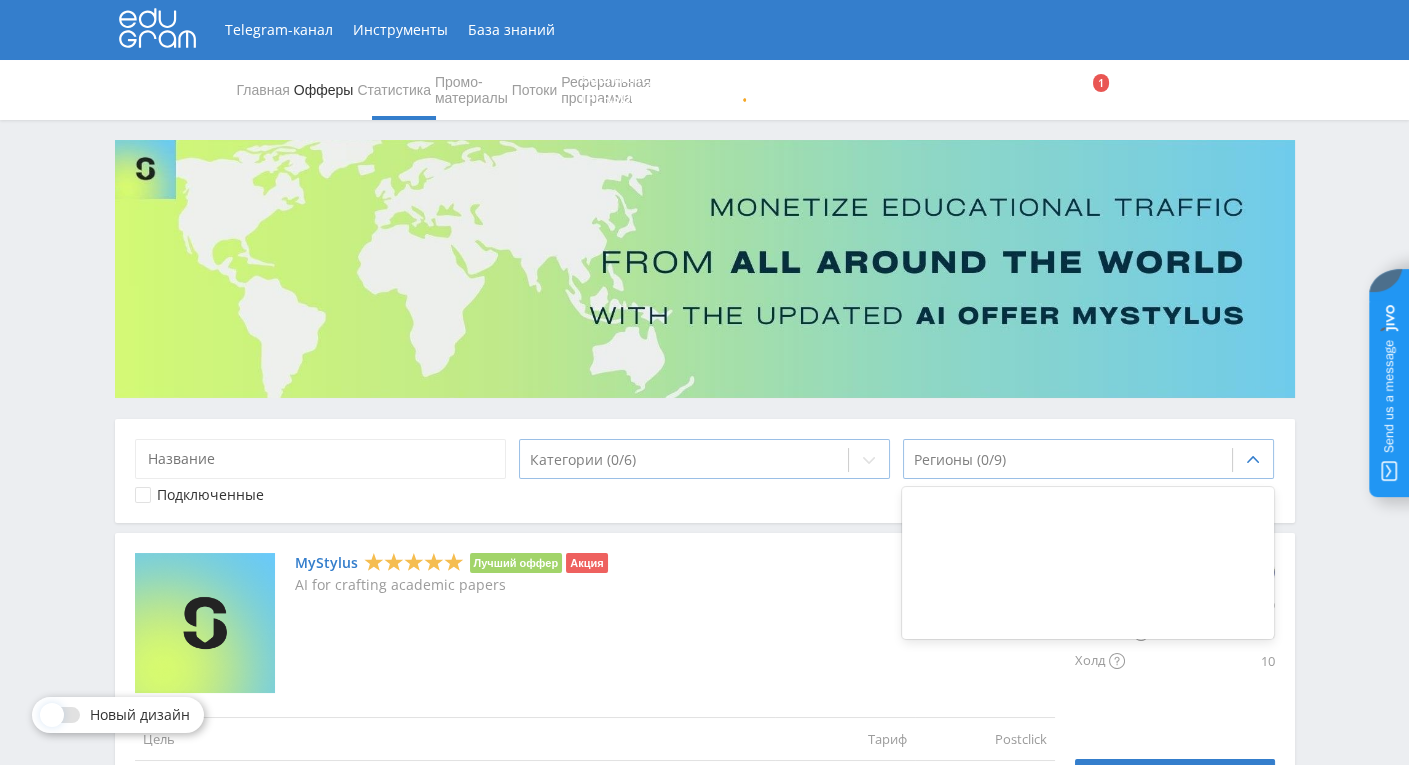 click 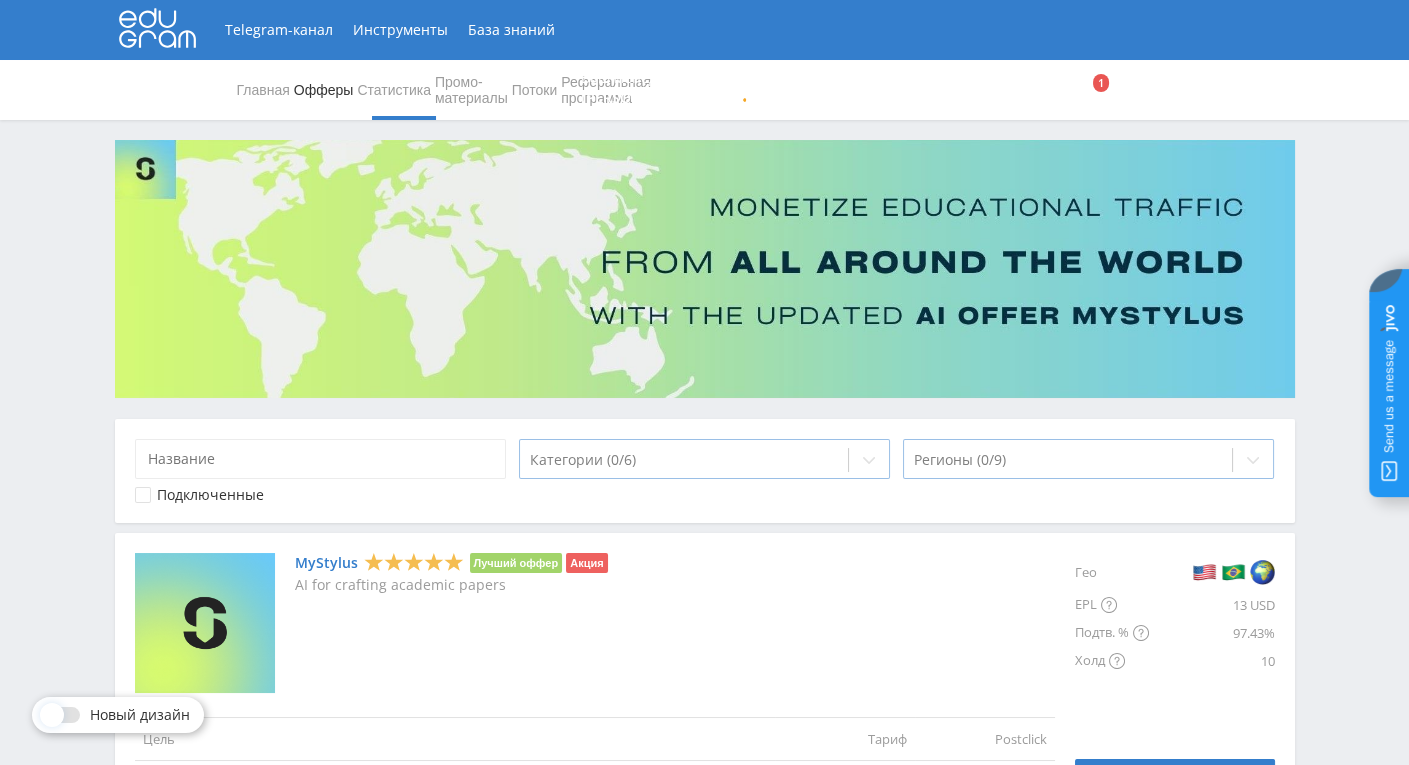 click 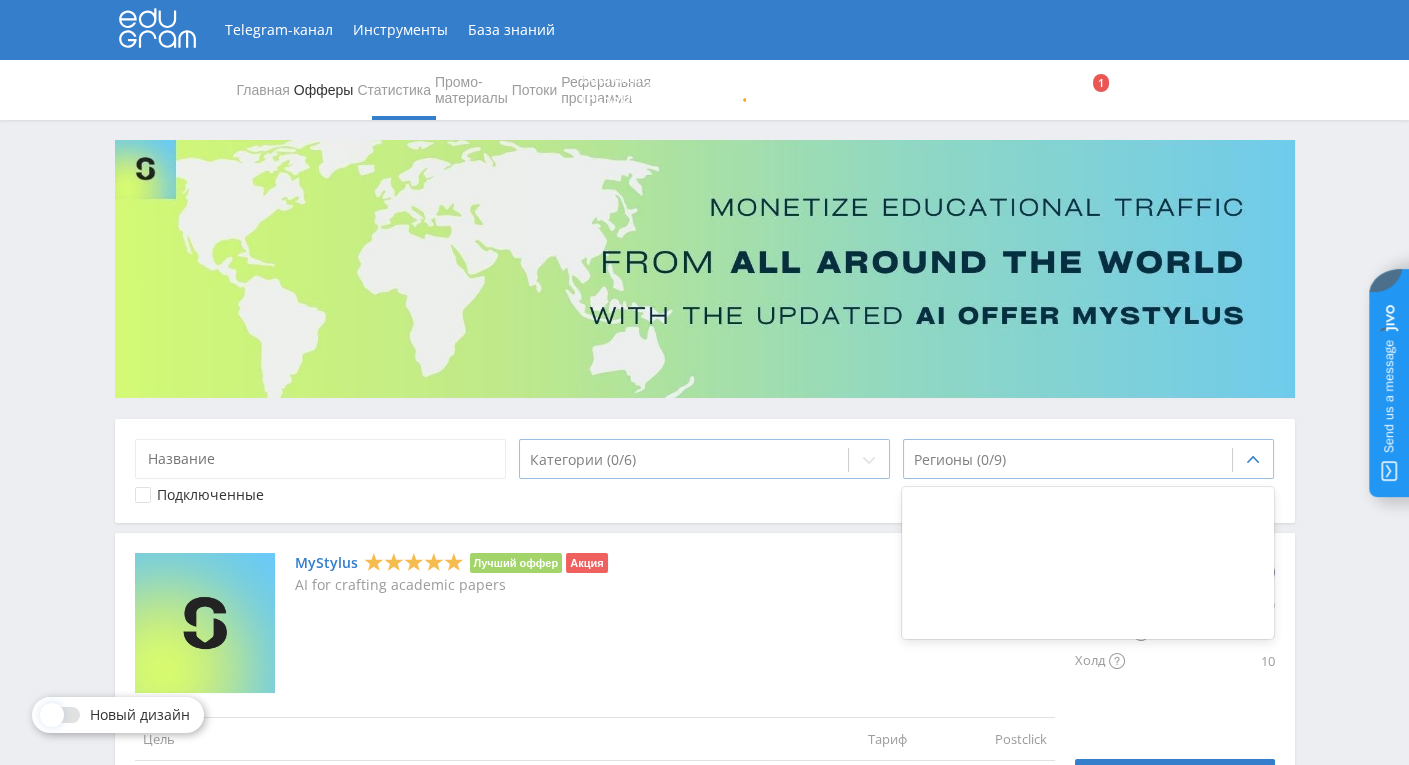 click at bounding box center (1068, 460) 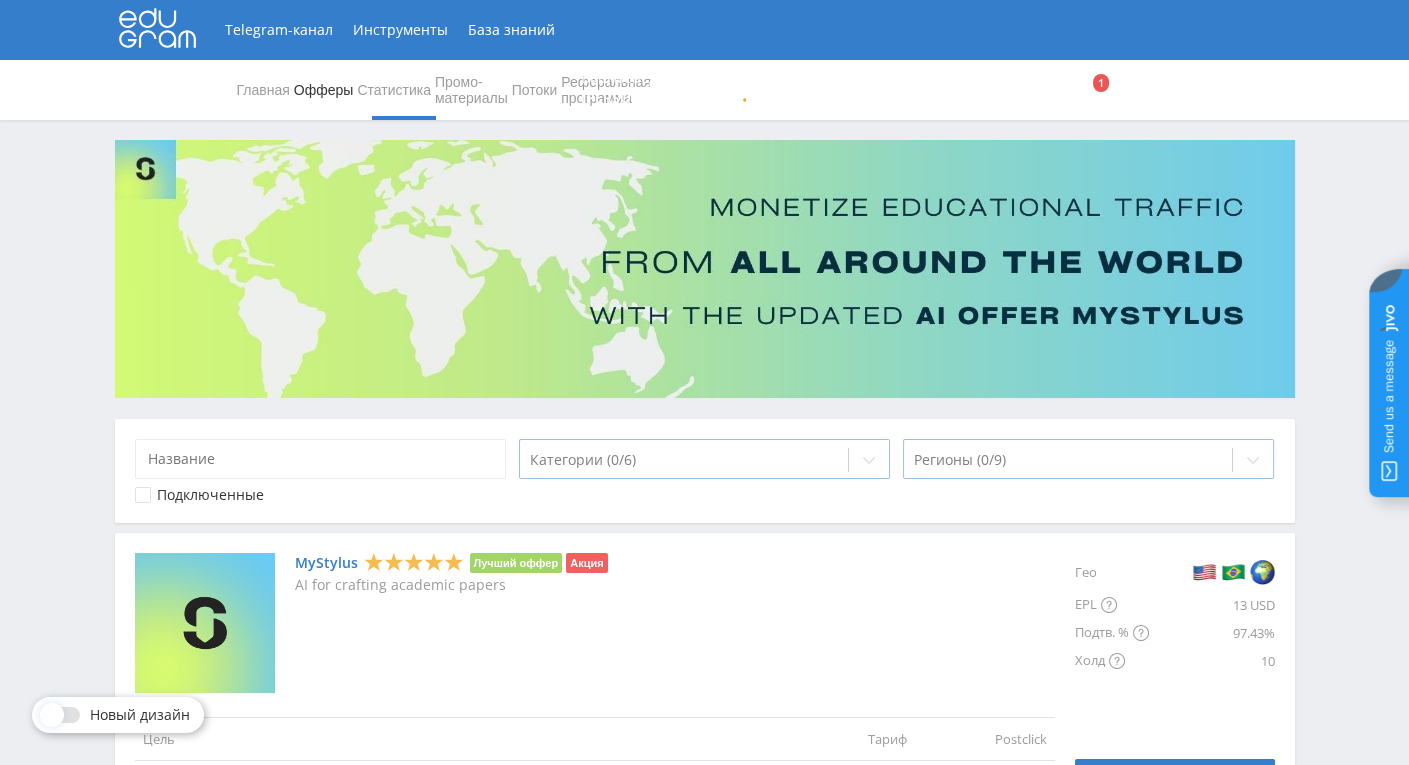 click on "Регионы (0/9)" at bounding box center [1068, 460] 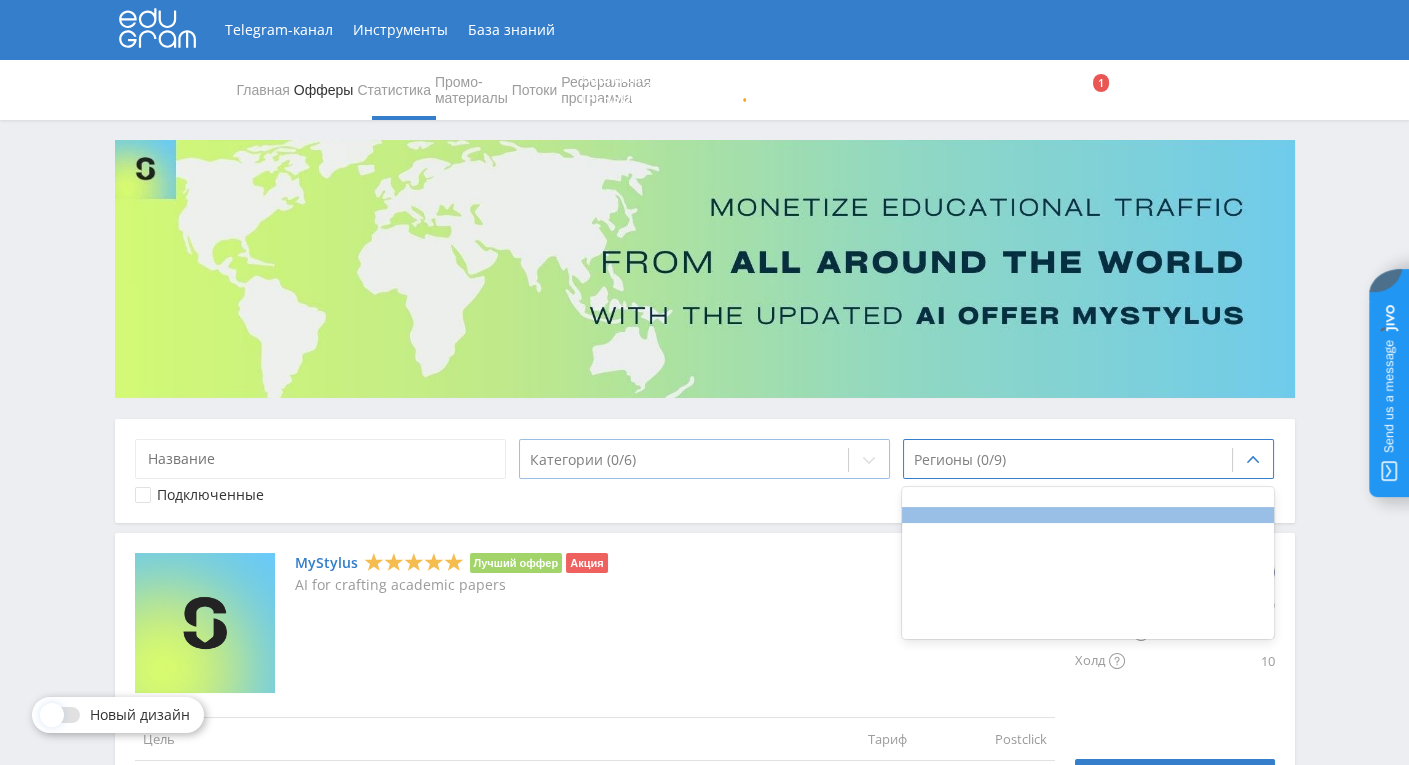 click at bounding box center [1088, 515] 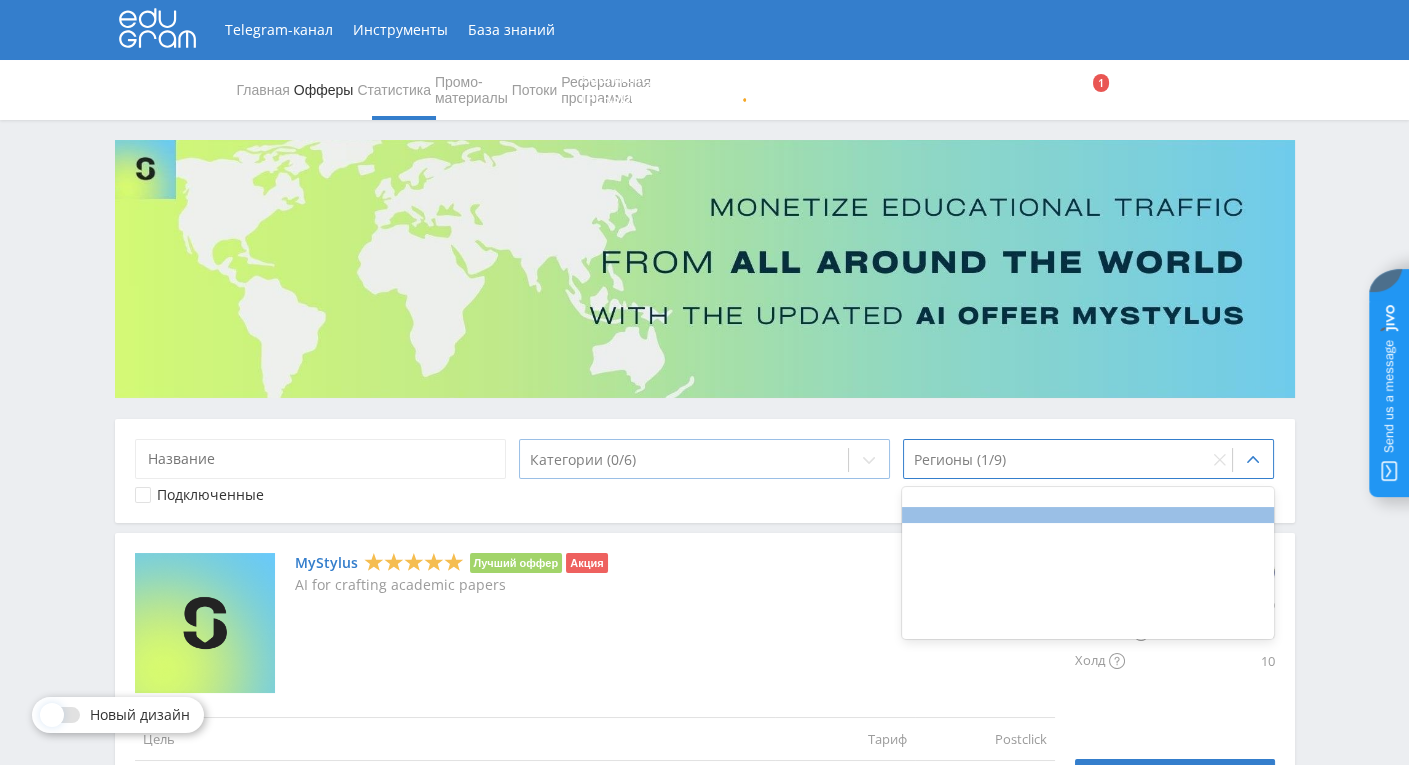click at bounding box center (1088, 515) 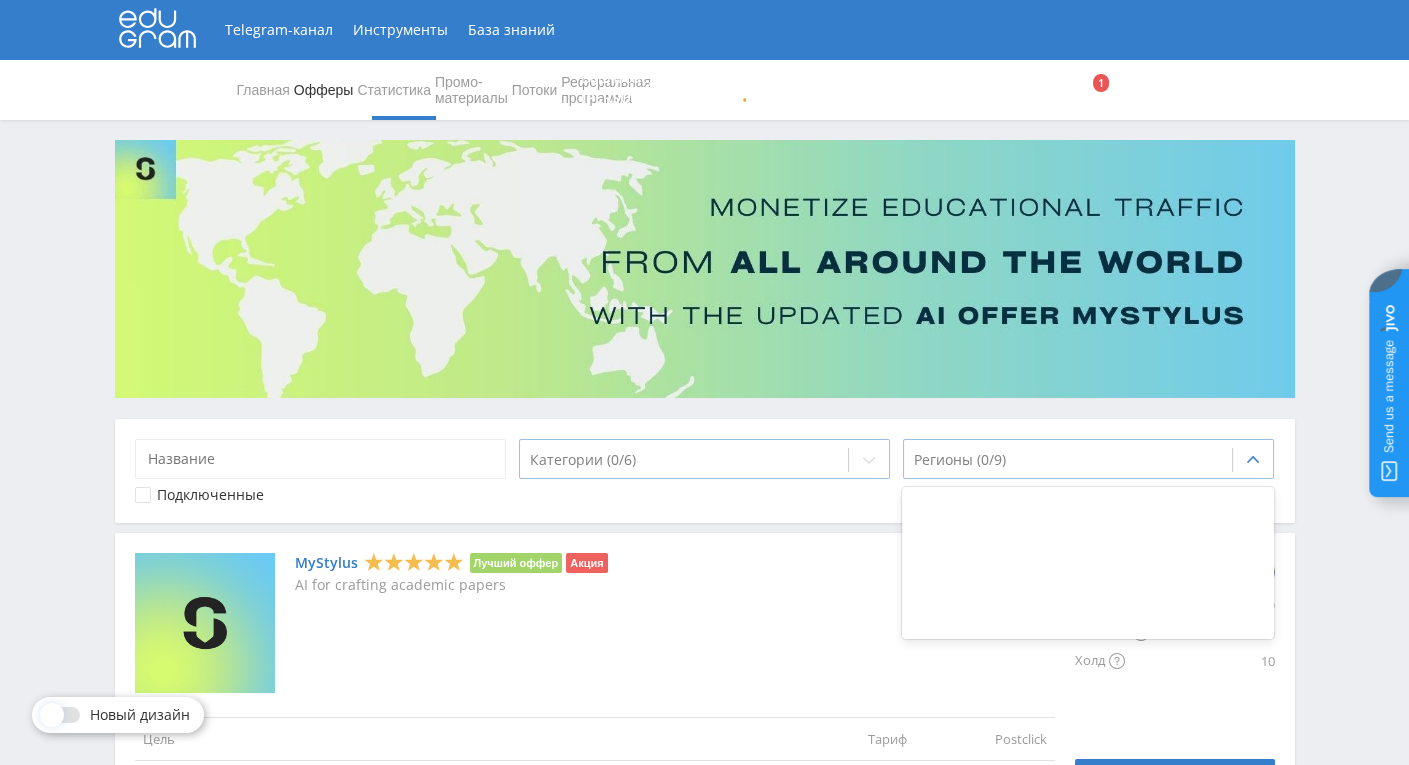click at bounding box center [1068, 460] 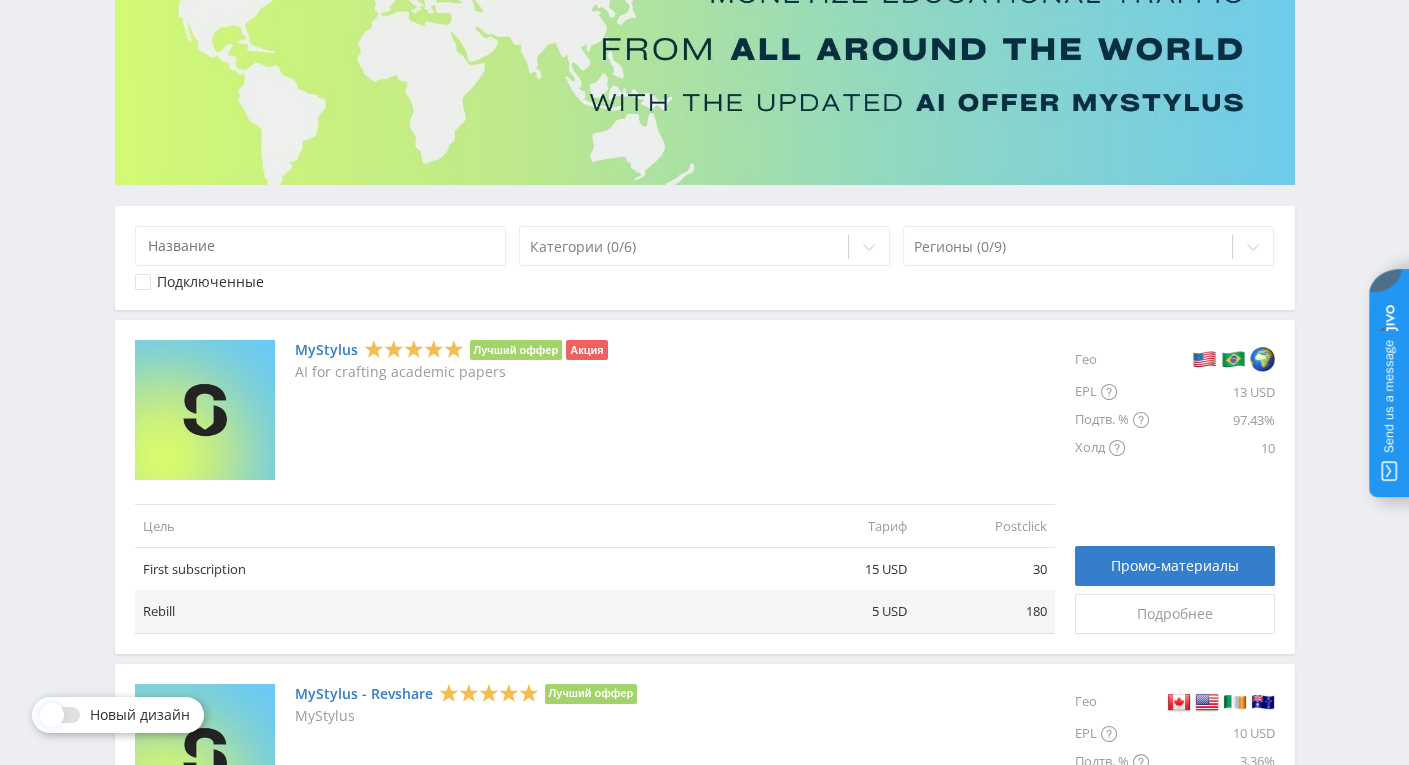 scroll, scrollTop: 300, scrollLeft: 0, axis: vertical 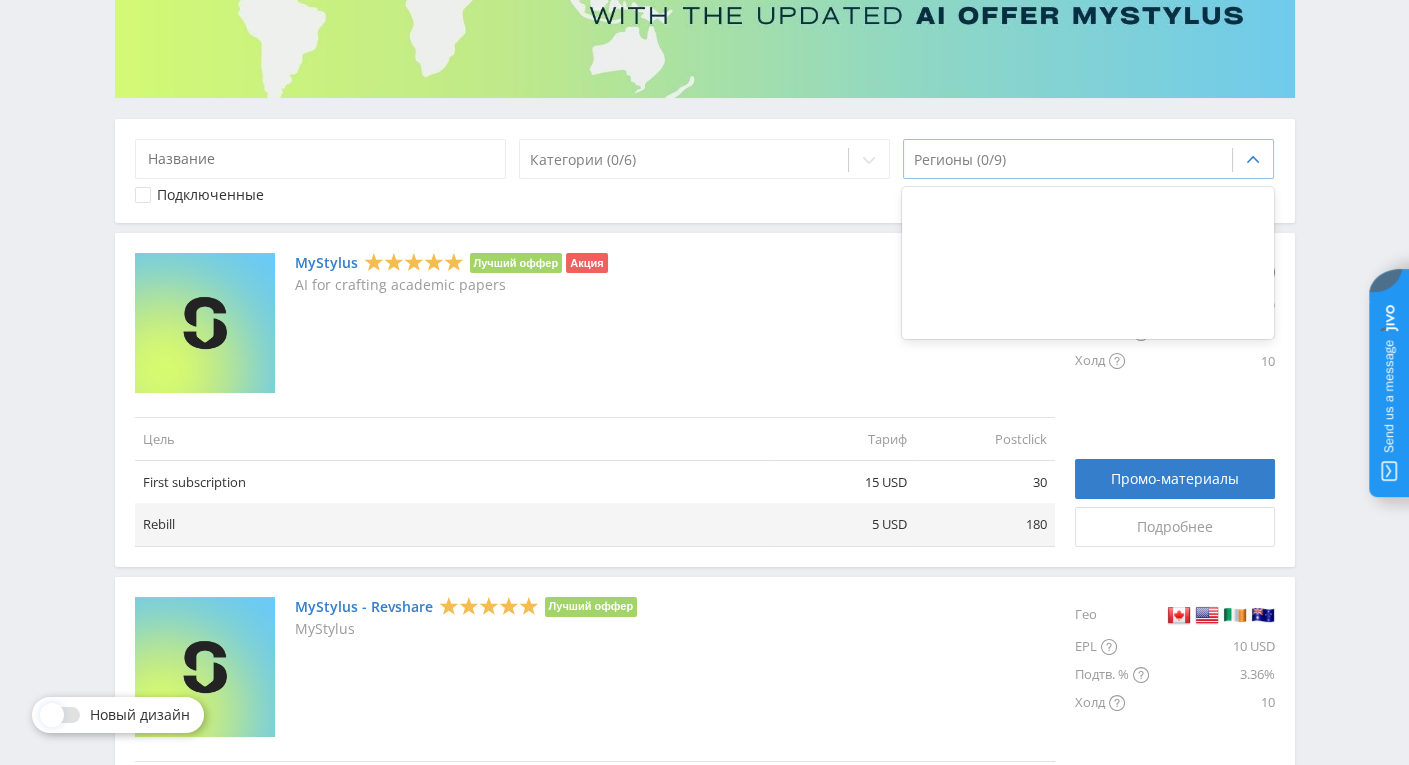 click at bounding box center (1068, 160) 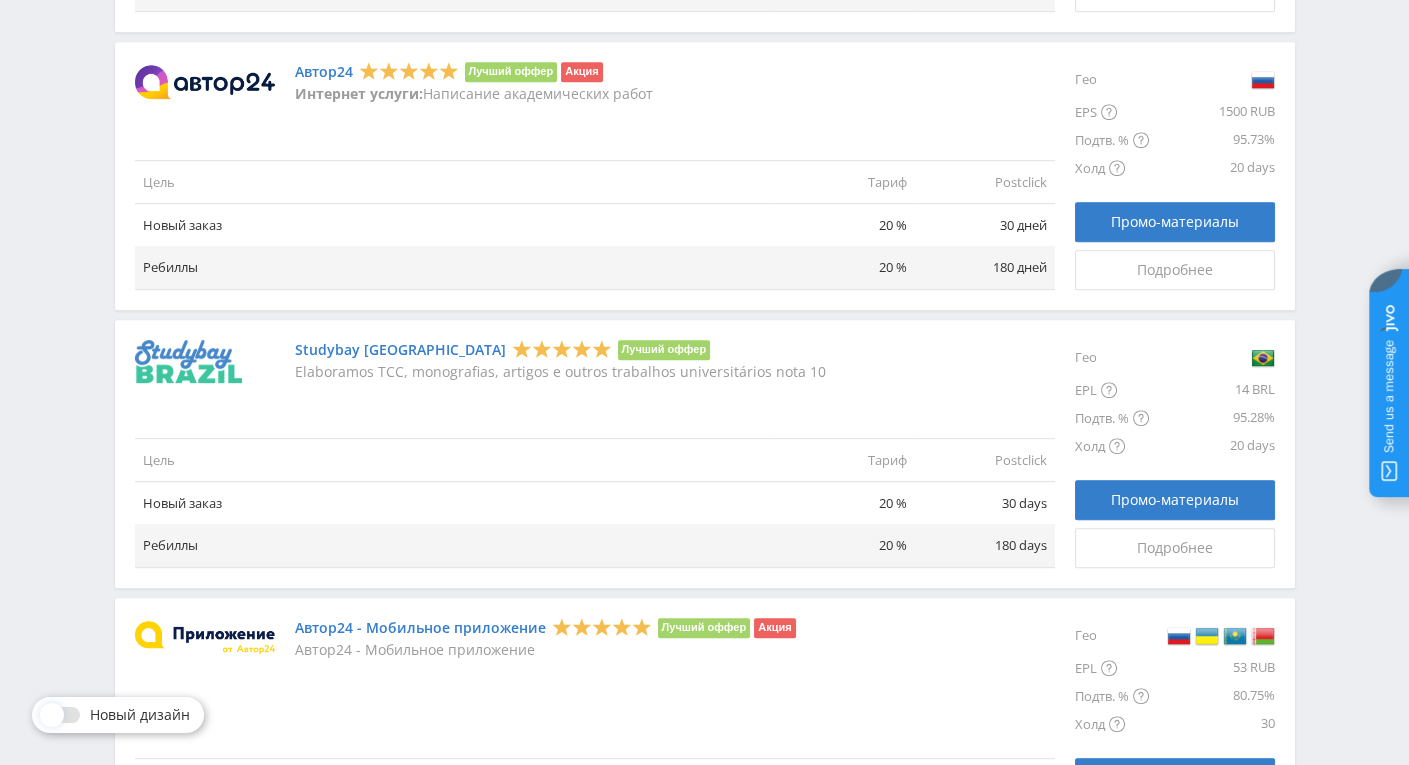scroll, scrollTop: 1500, scrollLeft: 0, axis: vertical 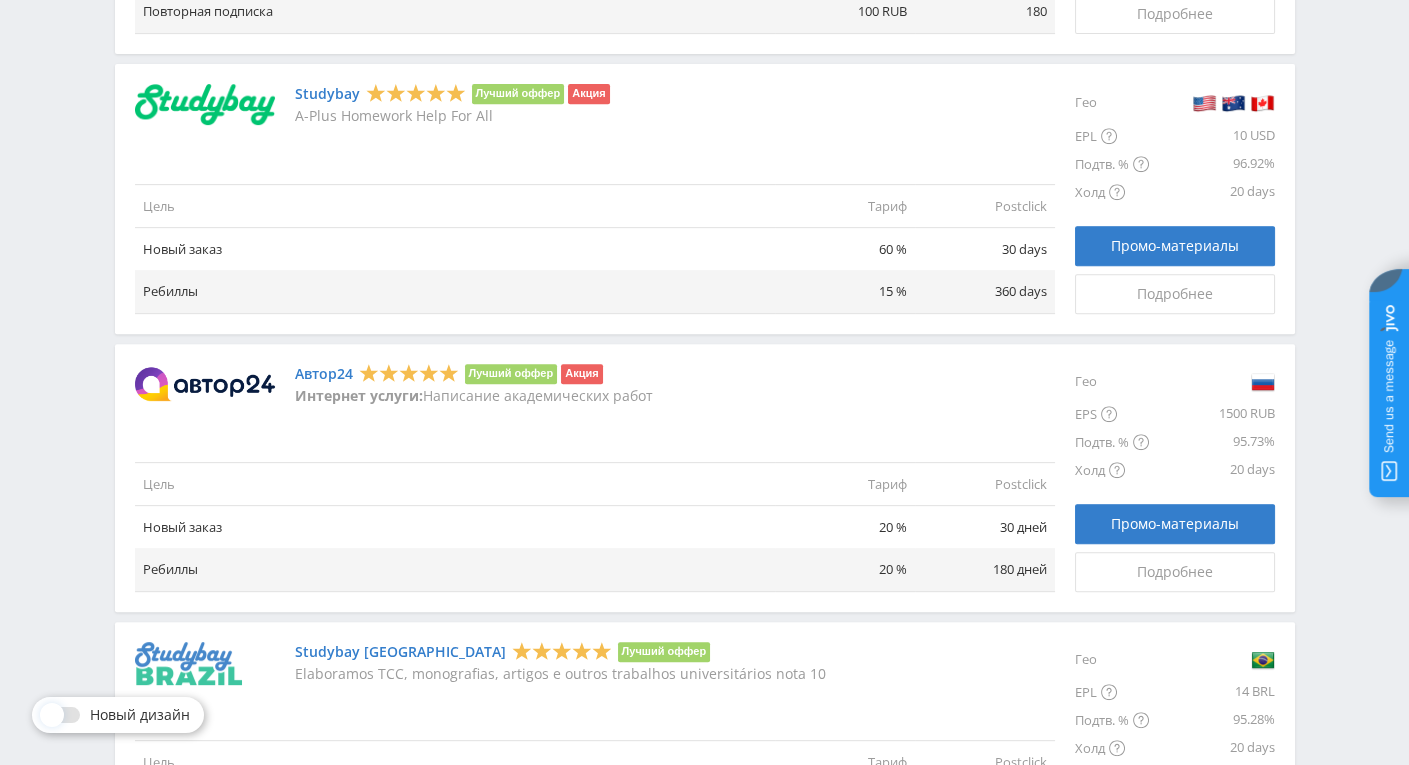 click on "Автор24" at bounding box center [324, 374] 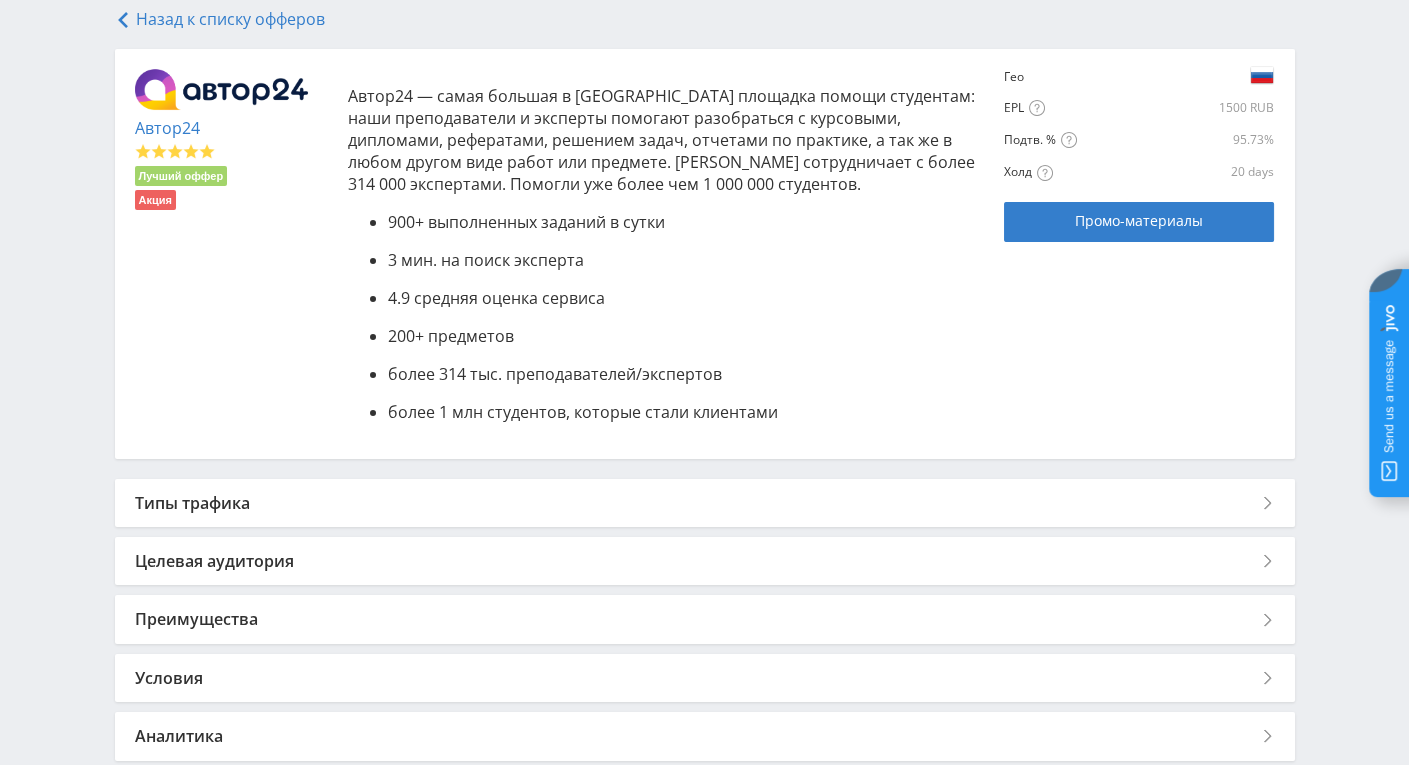 scroll, scrollTop: 504, scrollLeft: 0, axis: vertical 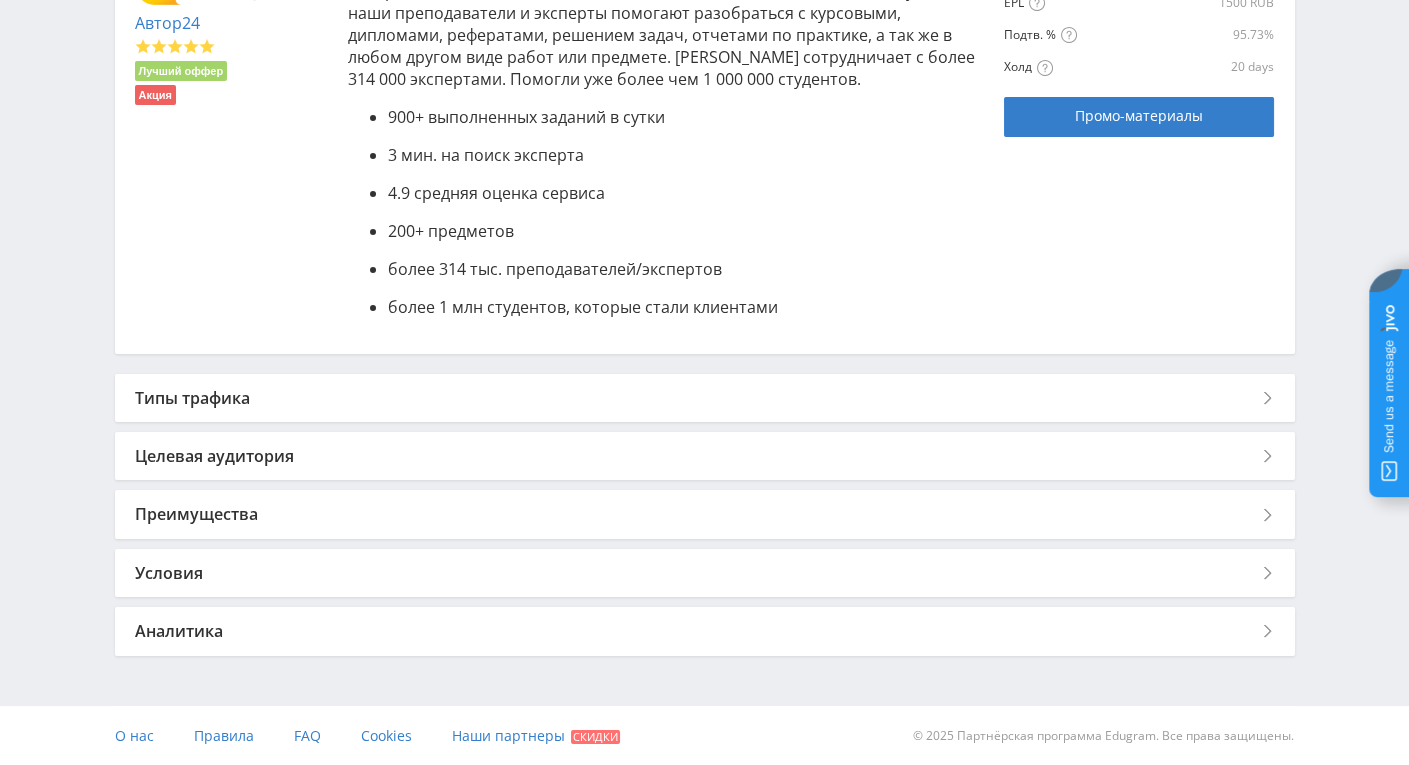 click on "Типы трафика" at bounding box center (705, 398) 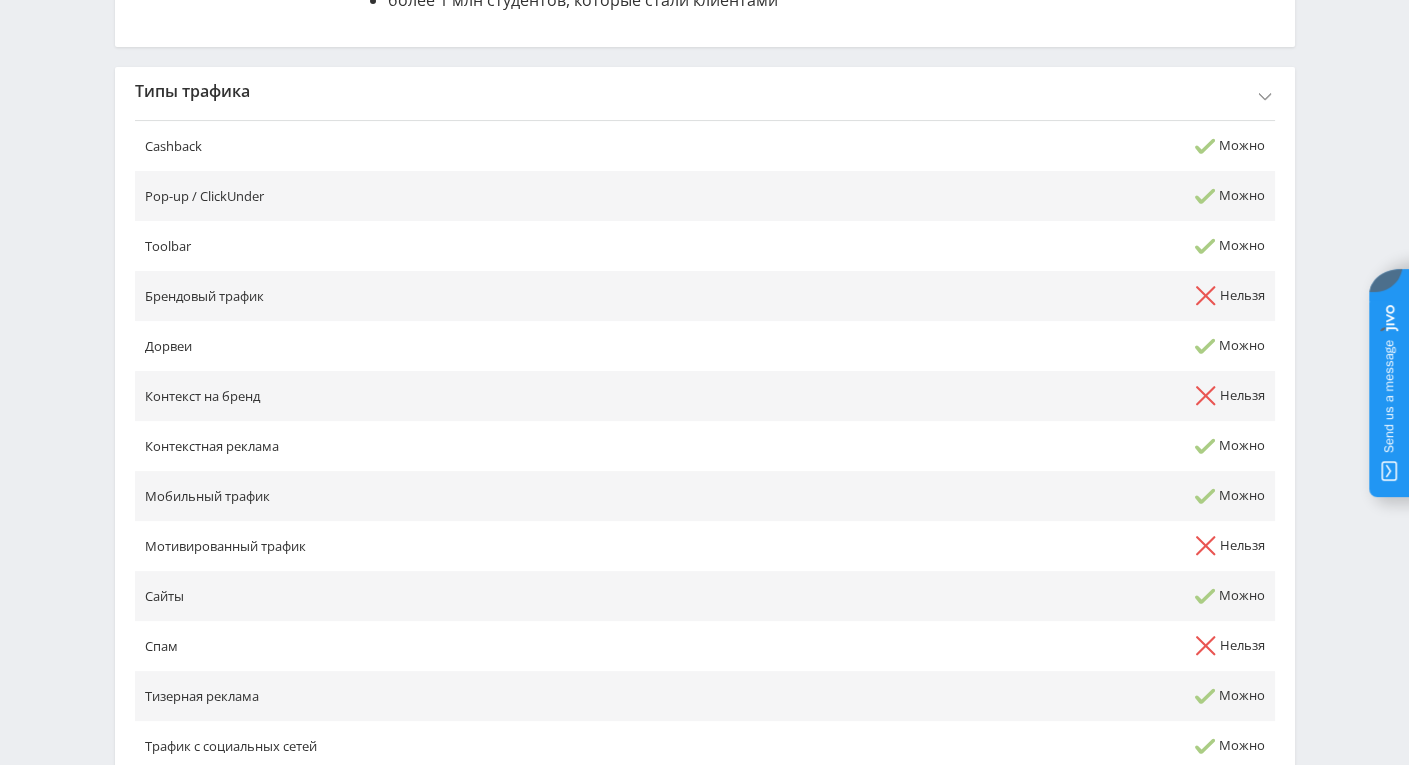 scroll, scrollTop: 804, scrollLeft: 0, axis: vertical 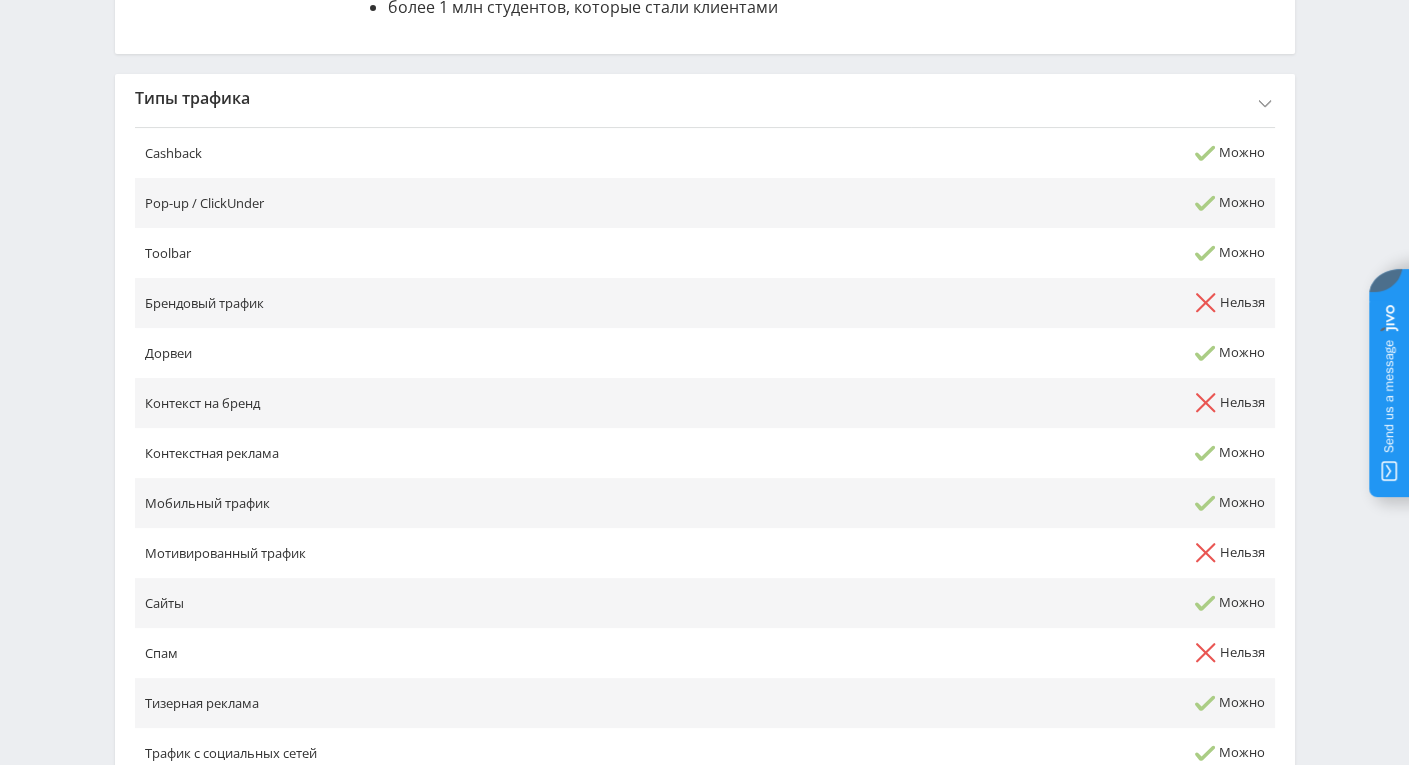 click on "Типы трафика" at bounding box center (705, 98) 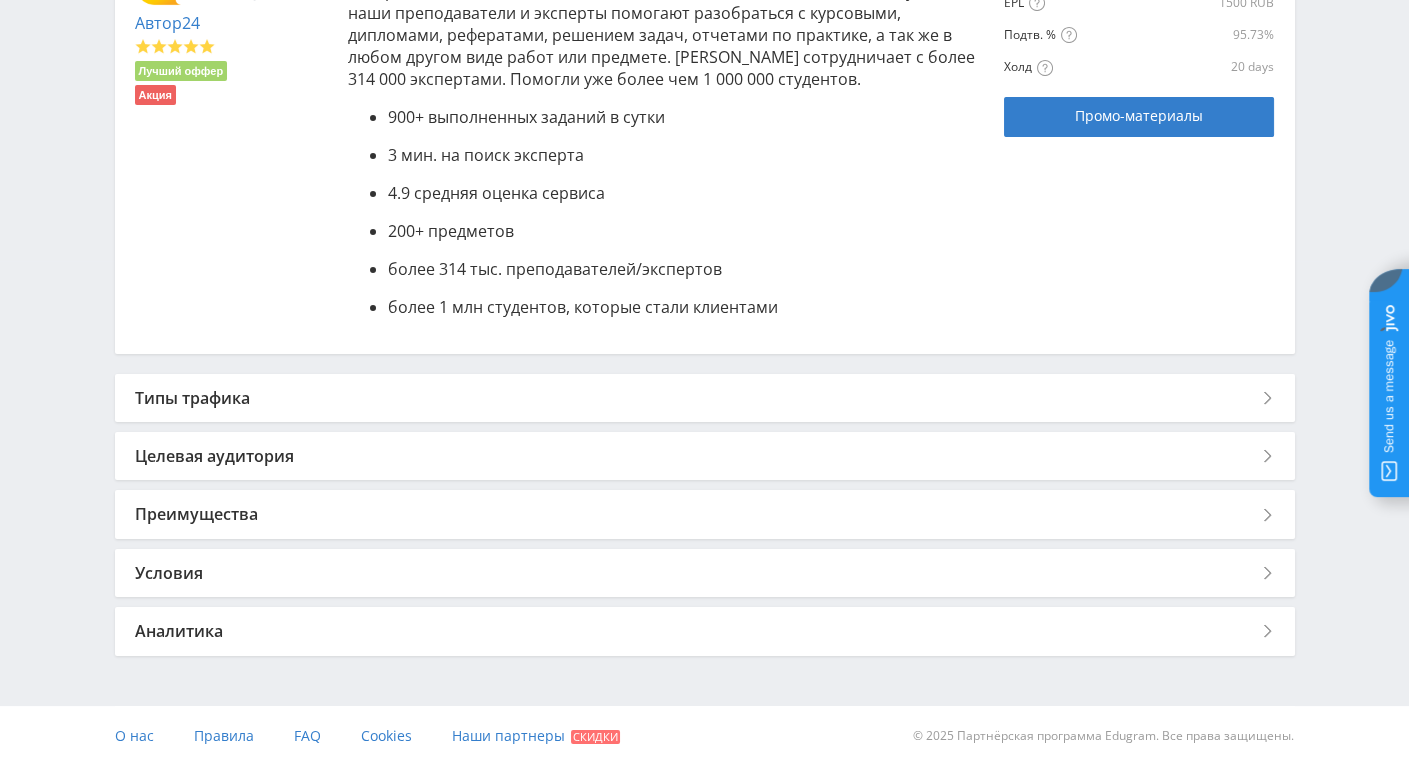 click on "Целевая аудитория" at bounding box center (705, 456) 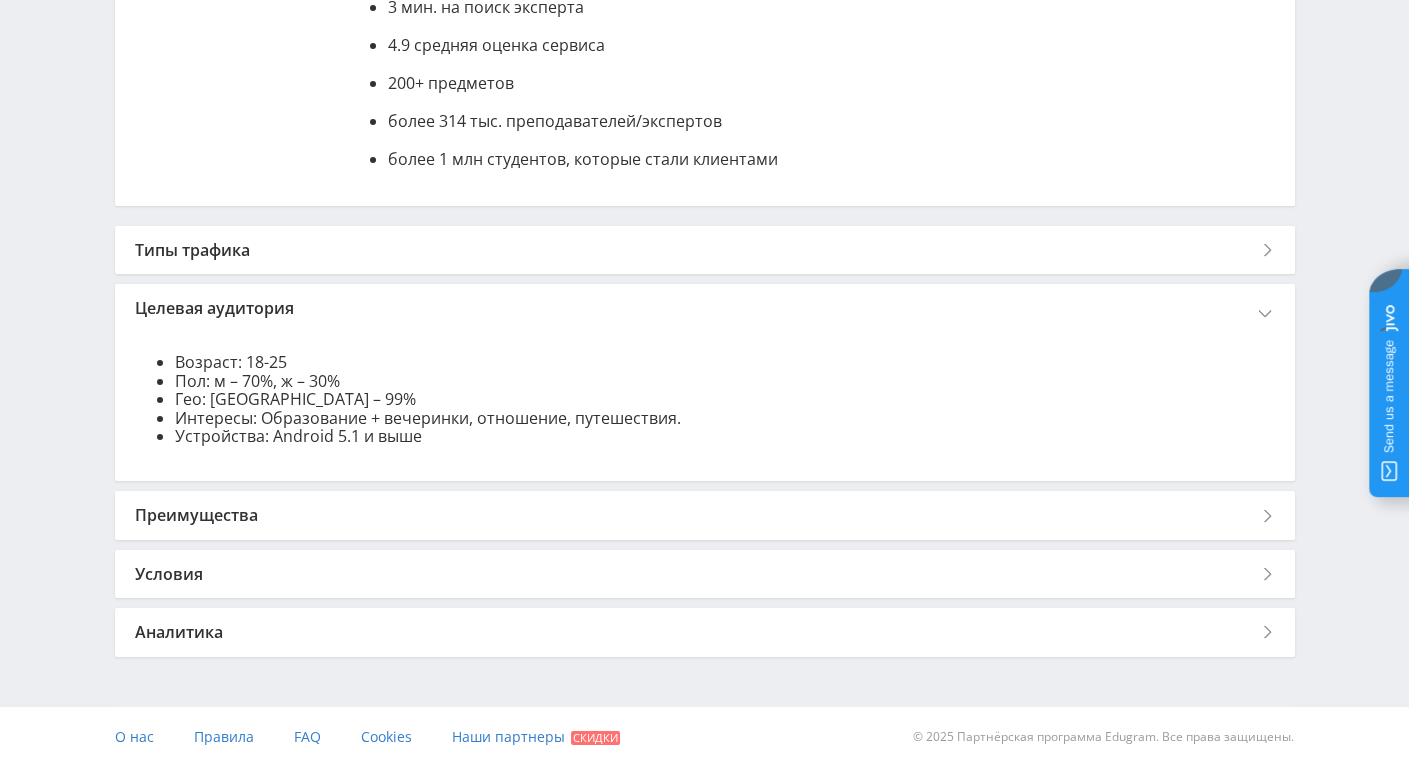 scroll, scrollTop: 653, scrollLeft: 0, axis: vertical 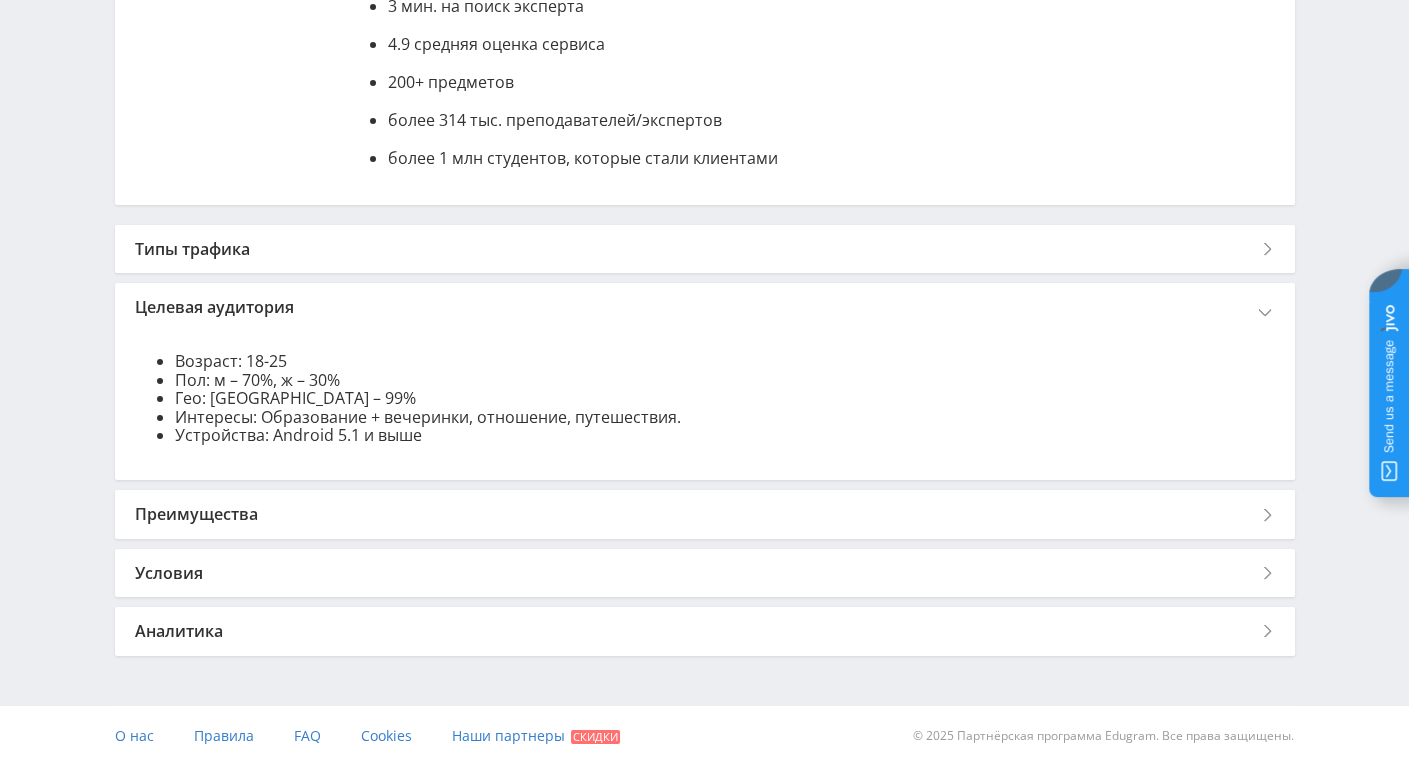 click on "Целевая аудитория" at bounding box center [705, 307] 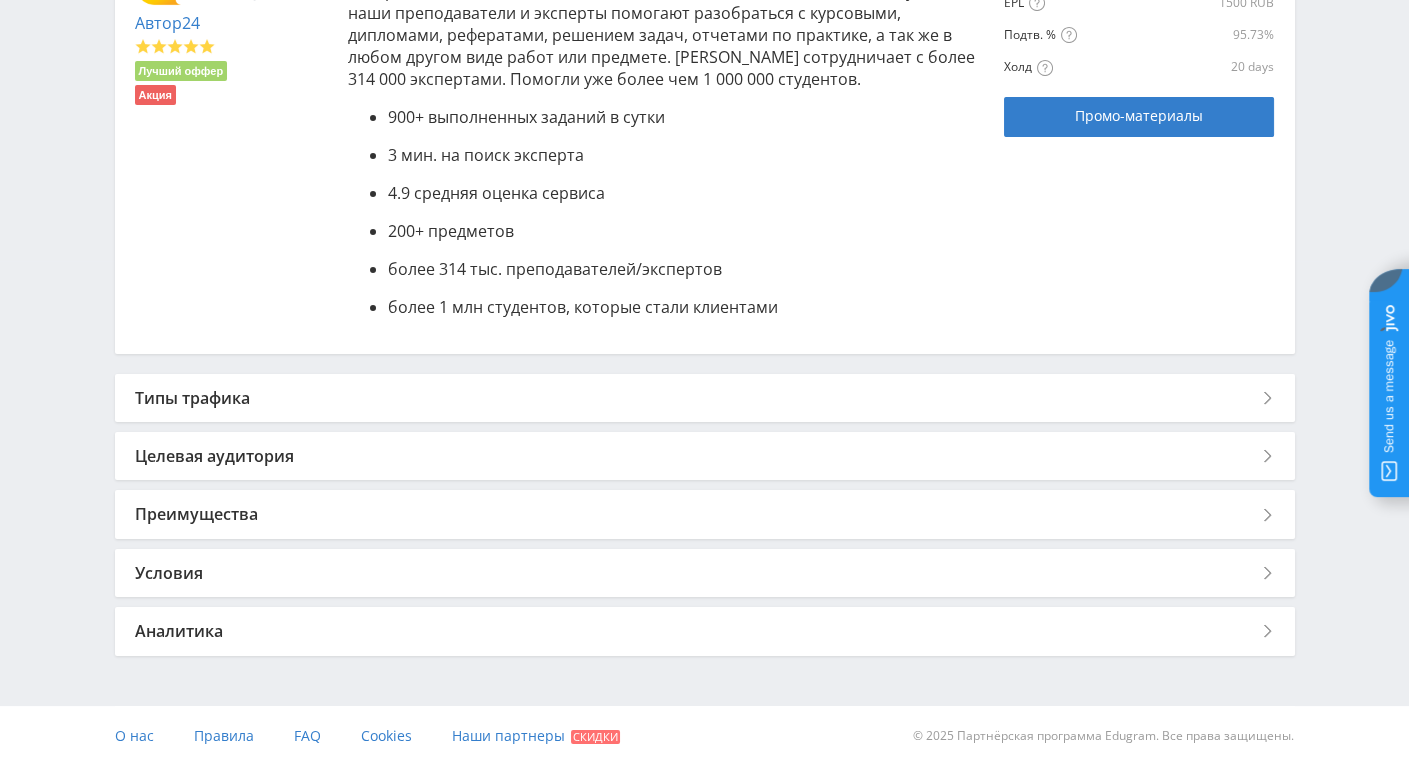 click on "Преимущества" at bounding box center (705, 514) 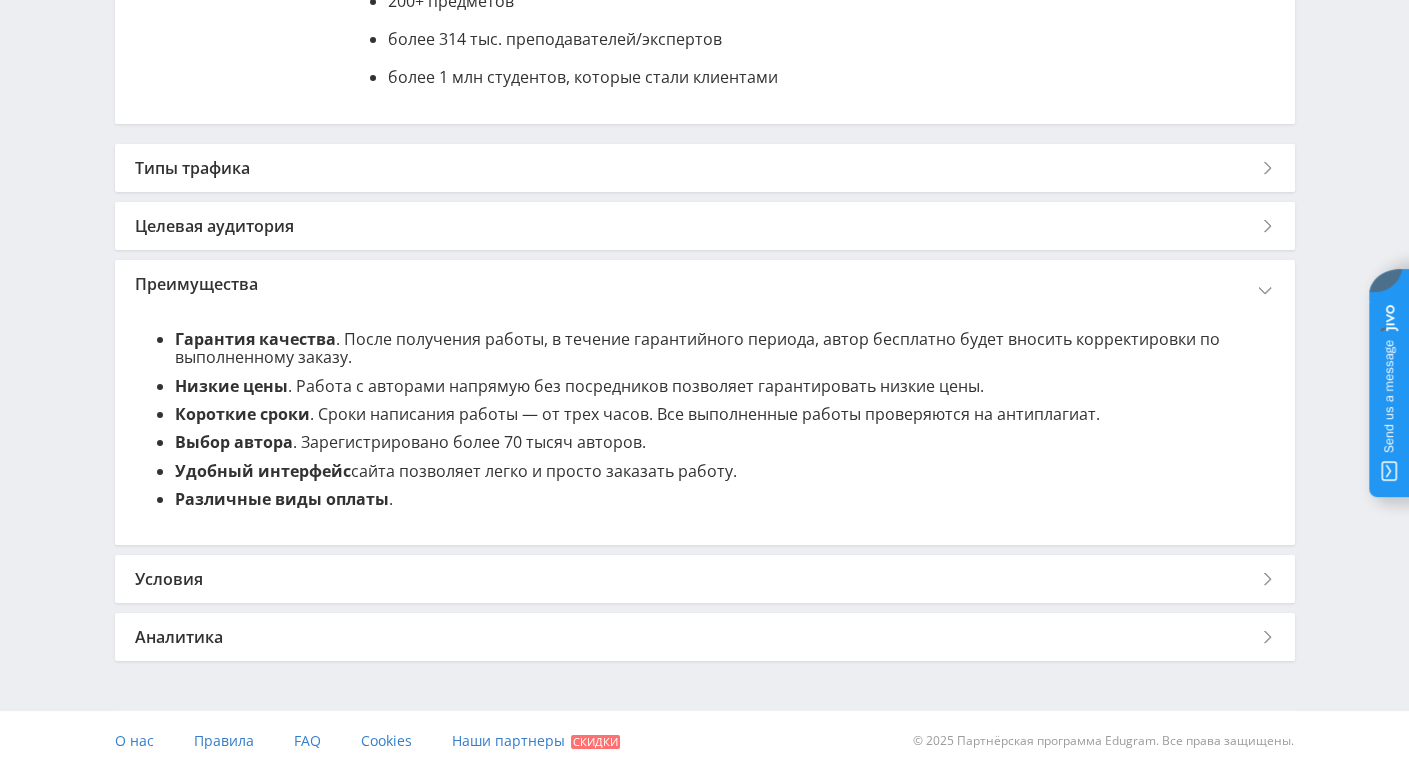 scroll, scrollTop: 740, scrollLeft: 0, axis: vertical 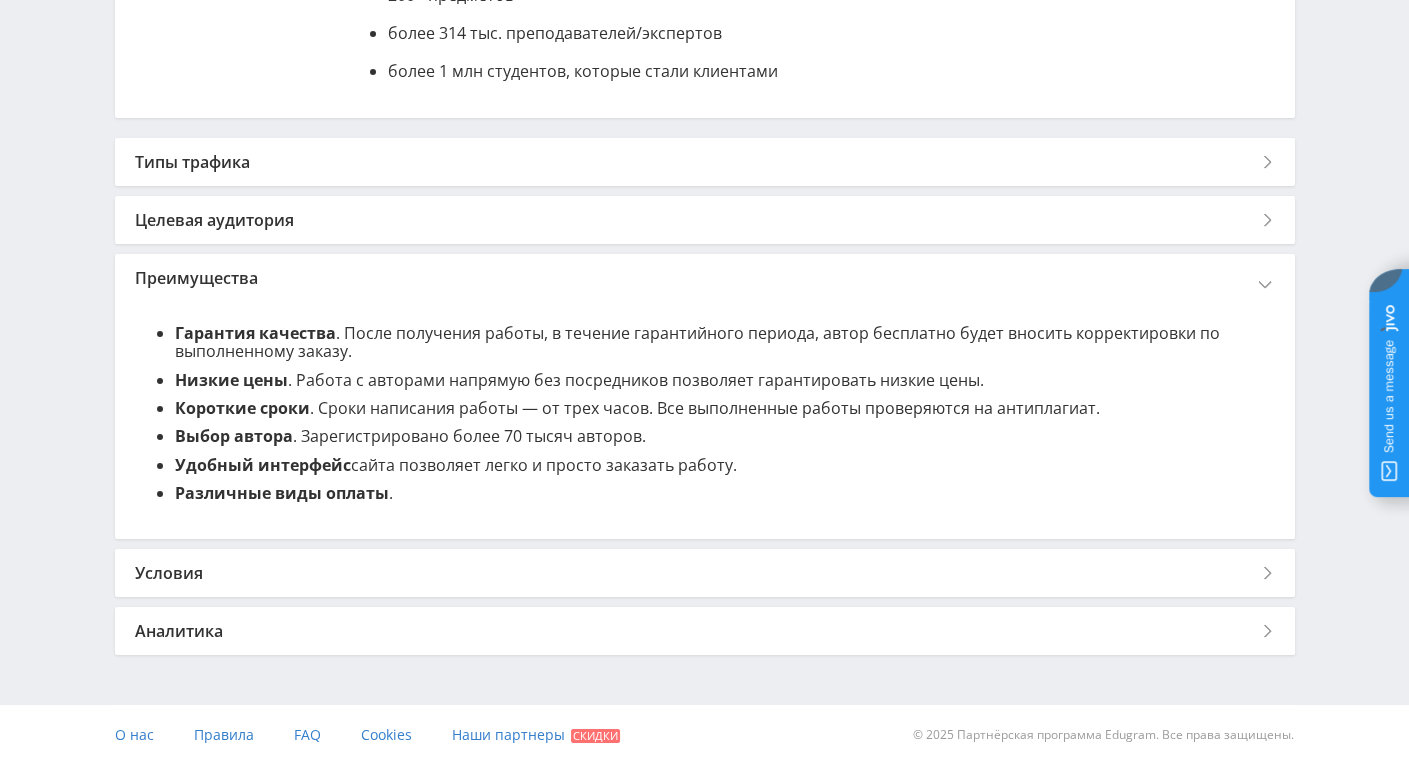 click on "Условия" at bounding box center [705, 573] 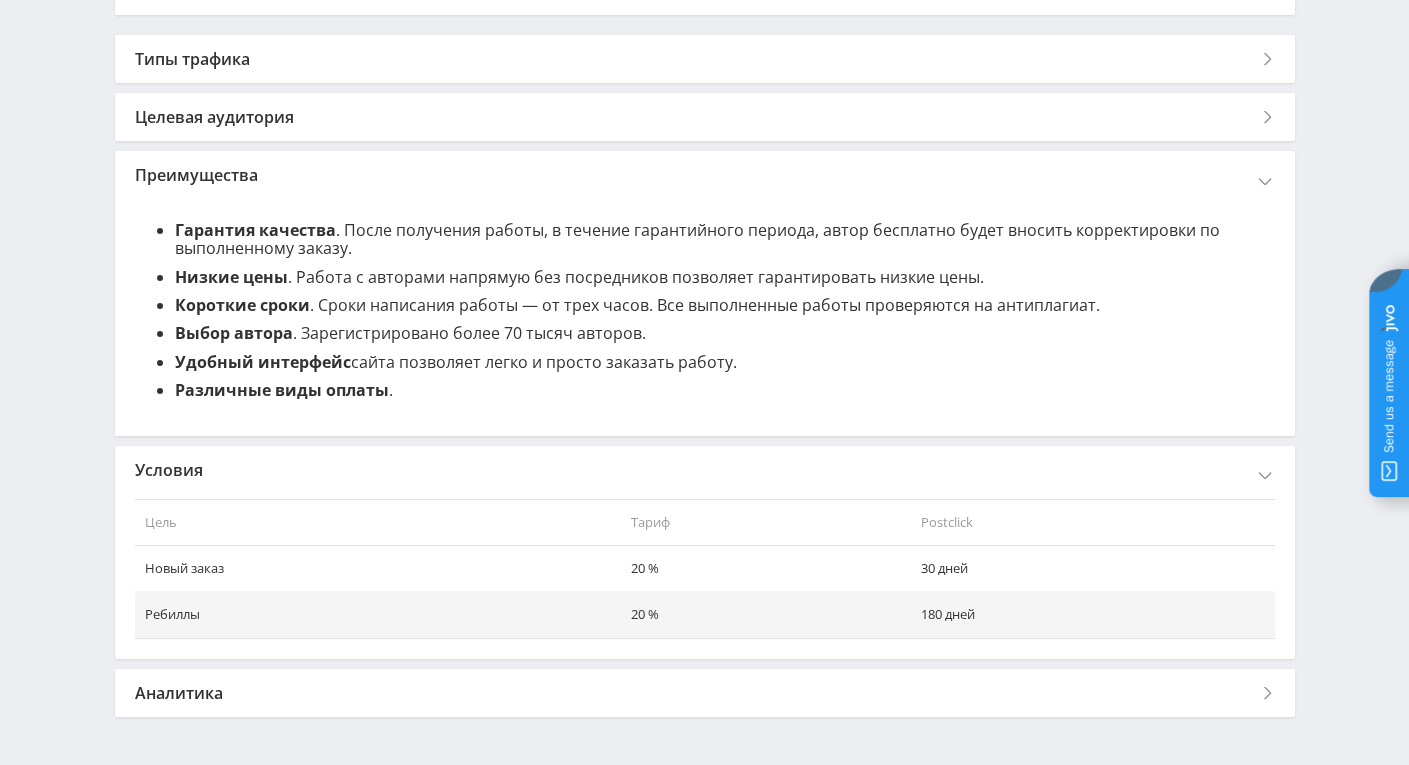 scroll, scrollTop: 903, scrollLeft: 0, axis: vertical 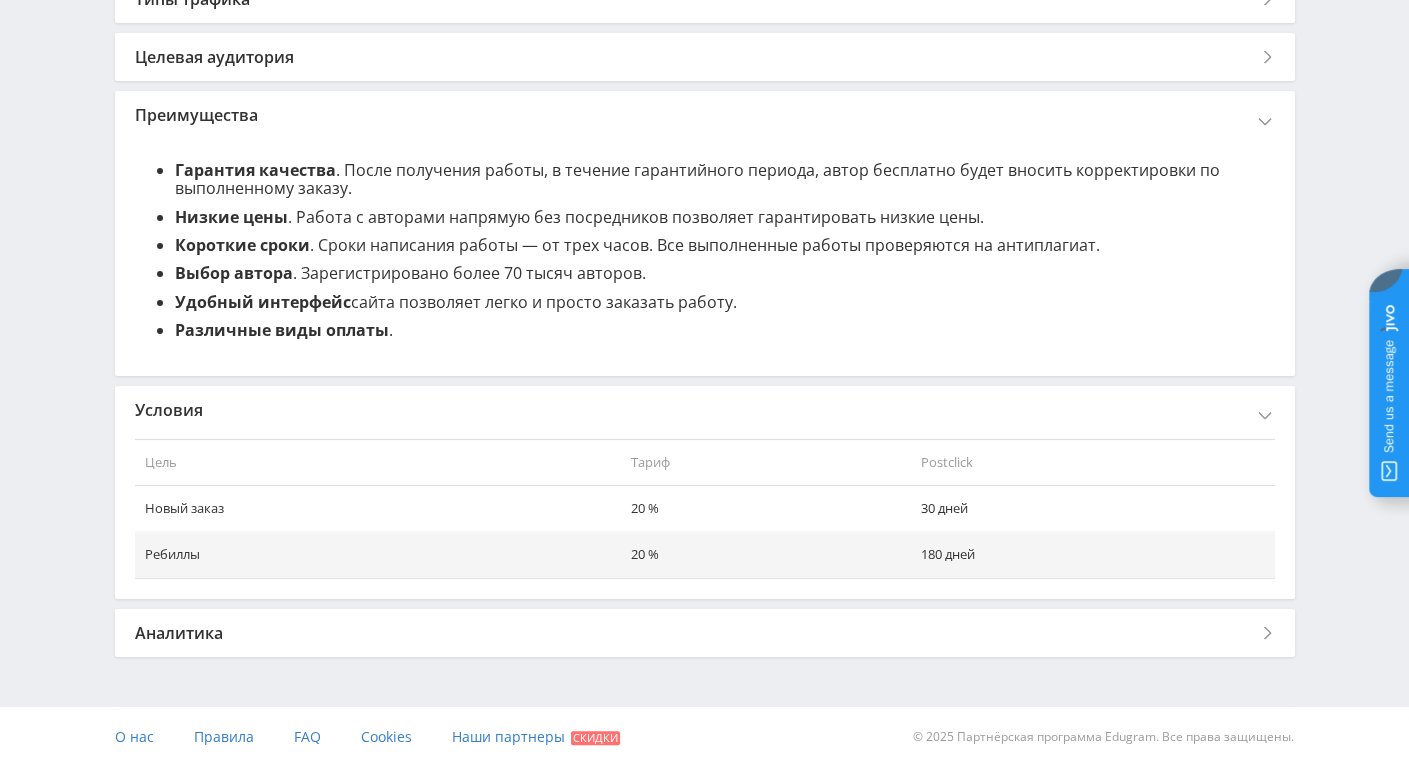 click on "Аналитика" at bounding box center (705, 633) 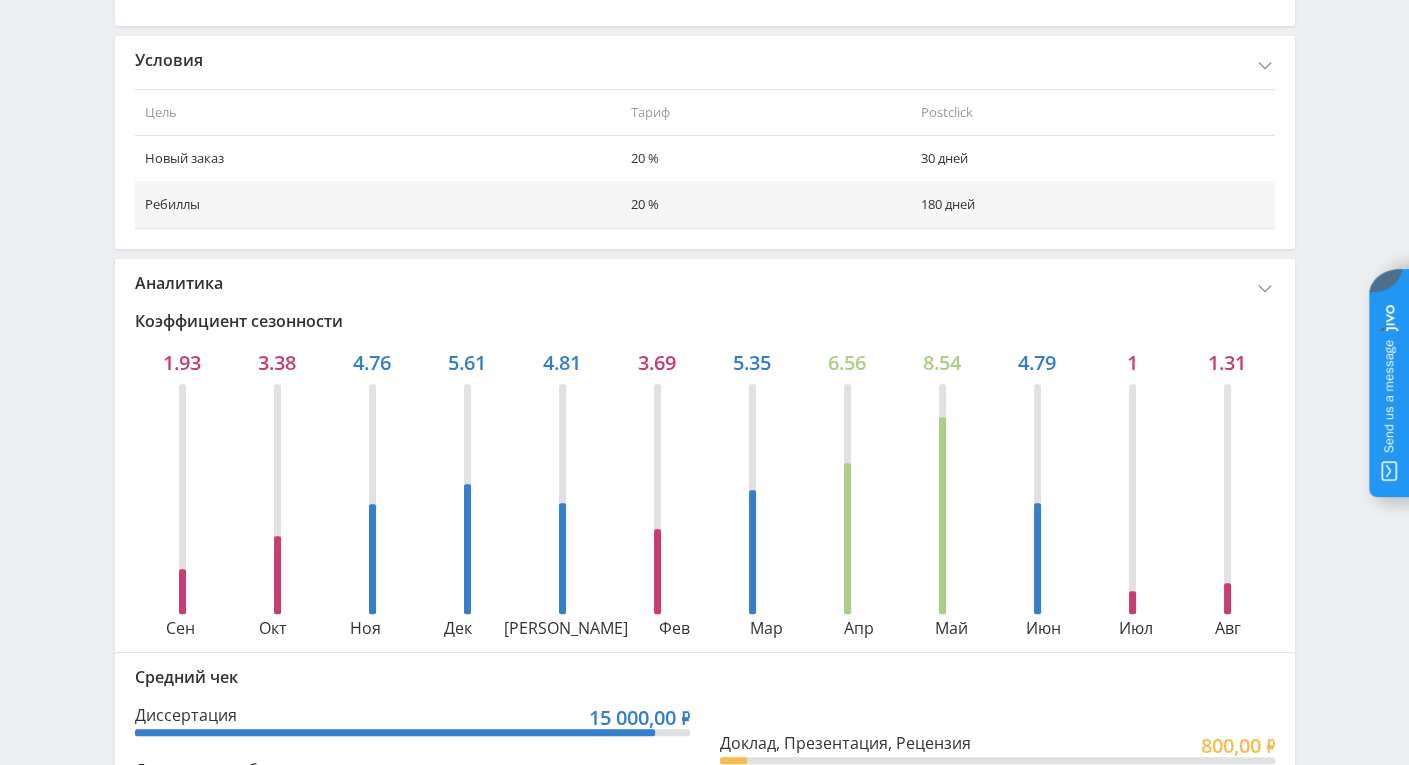 scroll, scrollTop: 1246, scrollLeft: 0, axis: vertical 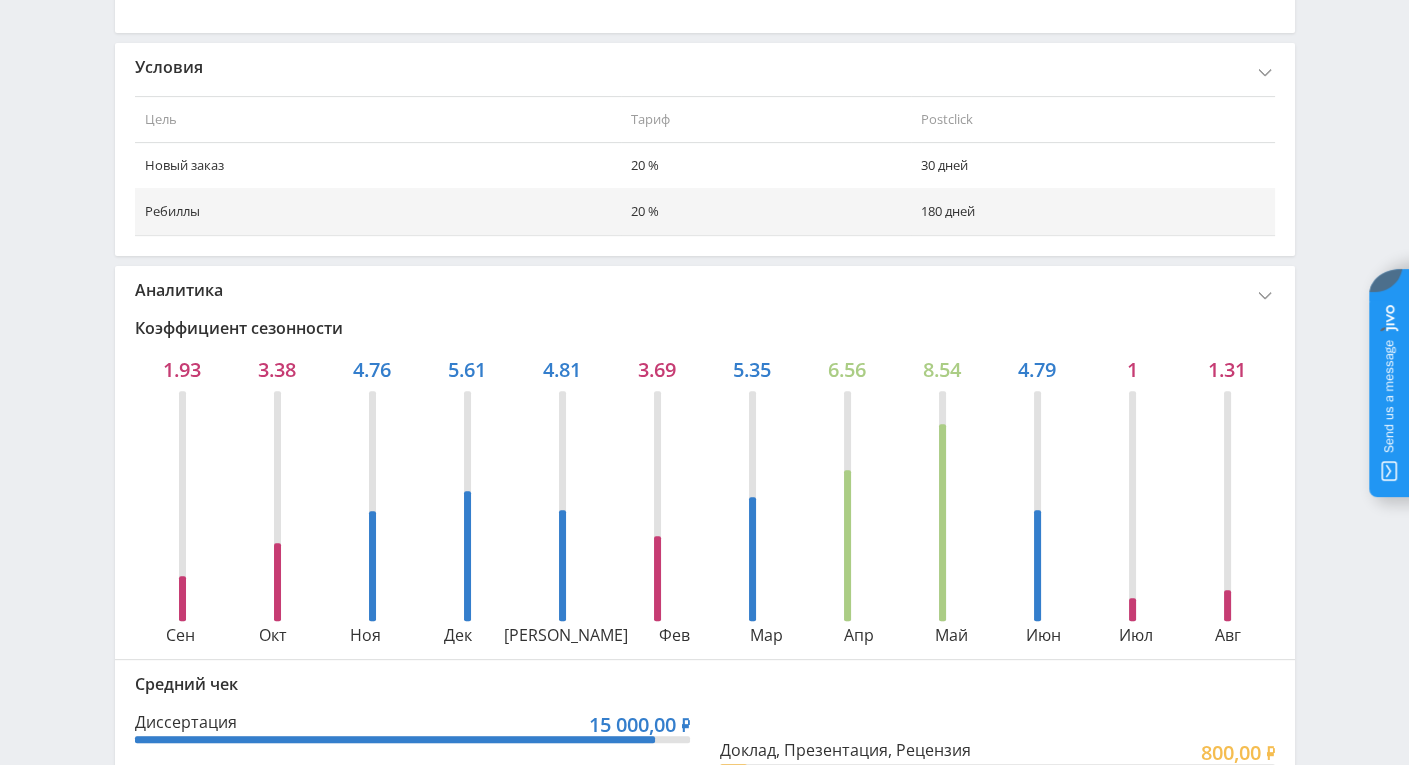 click on "Аналитика" at bounding box center (705, 290) 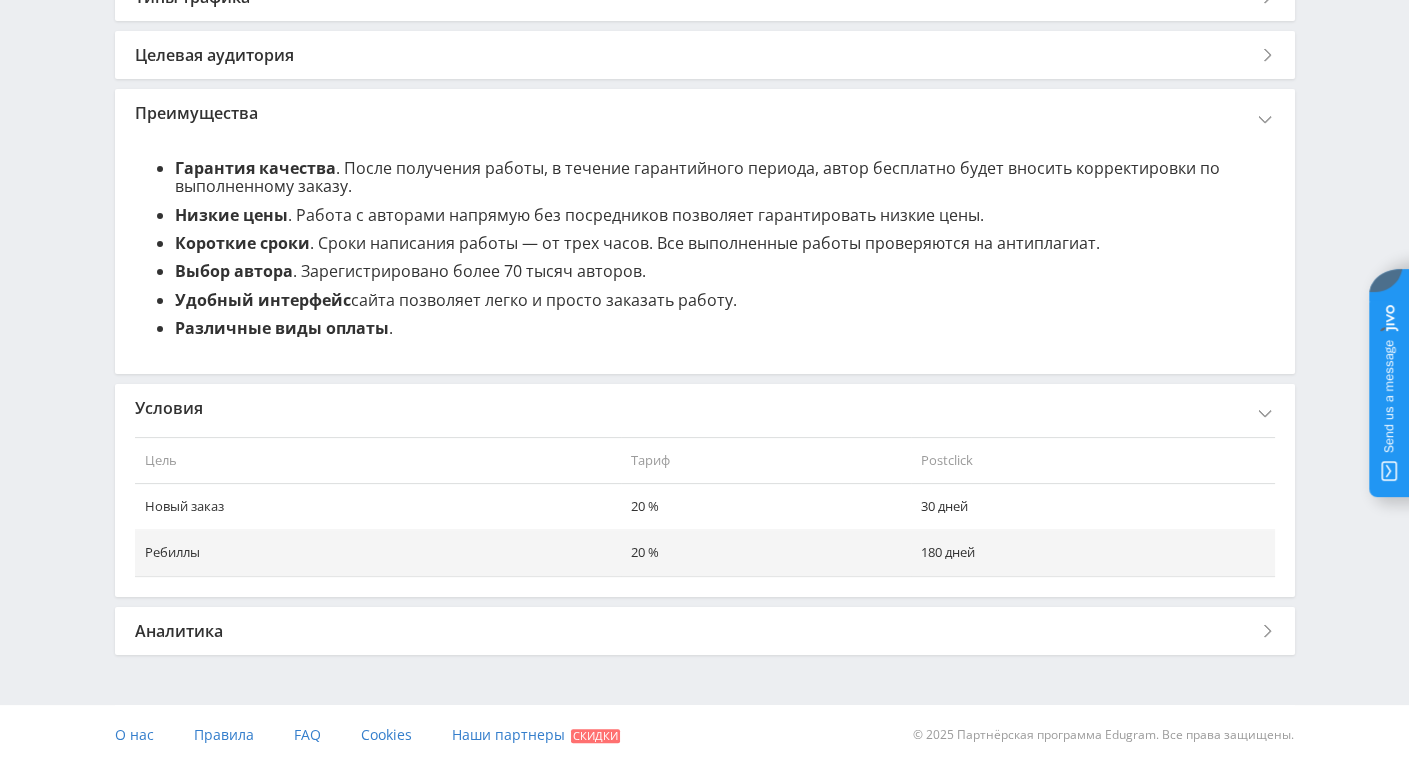 scroll, scrollTop: 903, scrollLeft: 0, axis: vertical 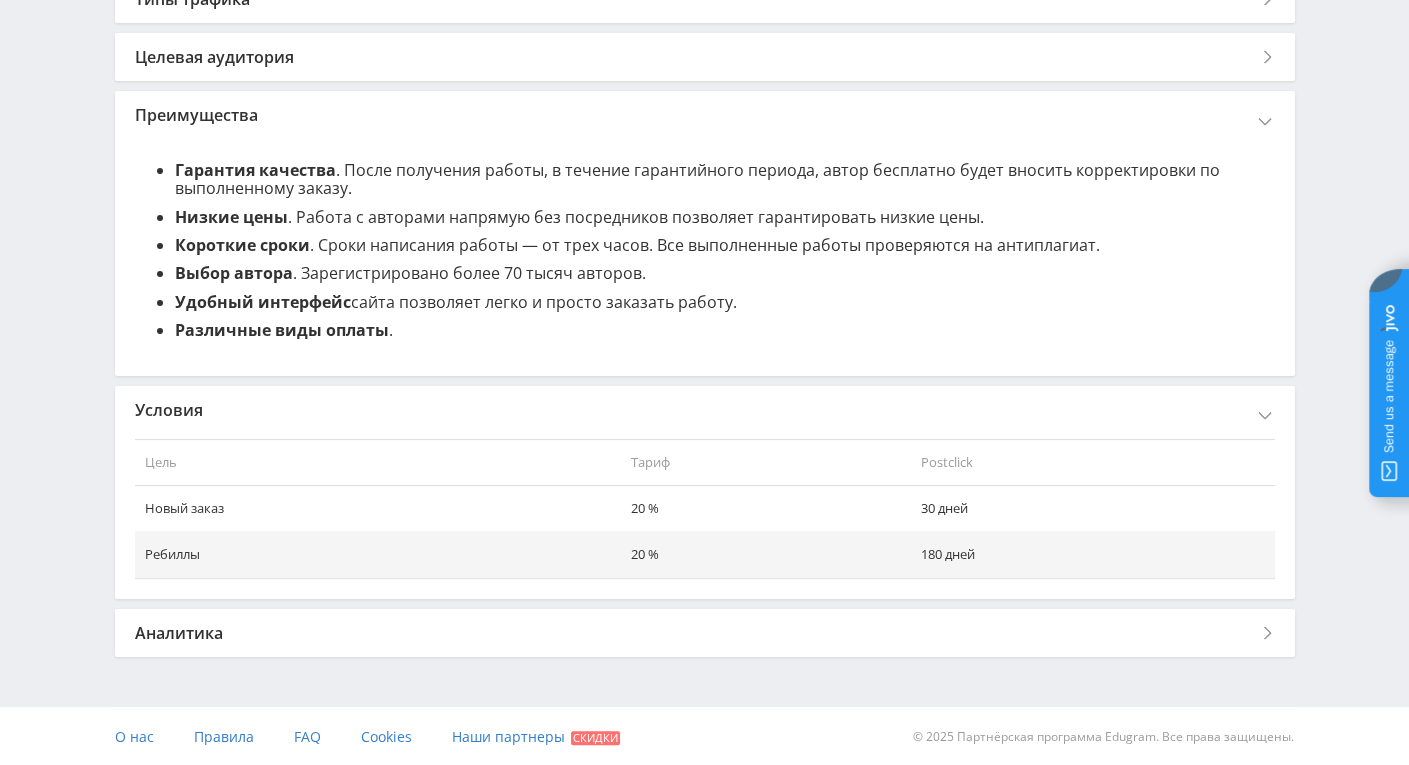 click on "Преимущества" at bounding box center (705, 115) 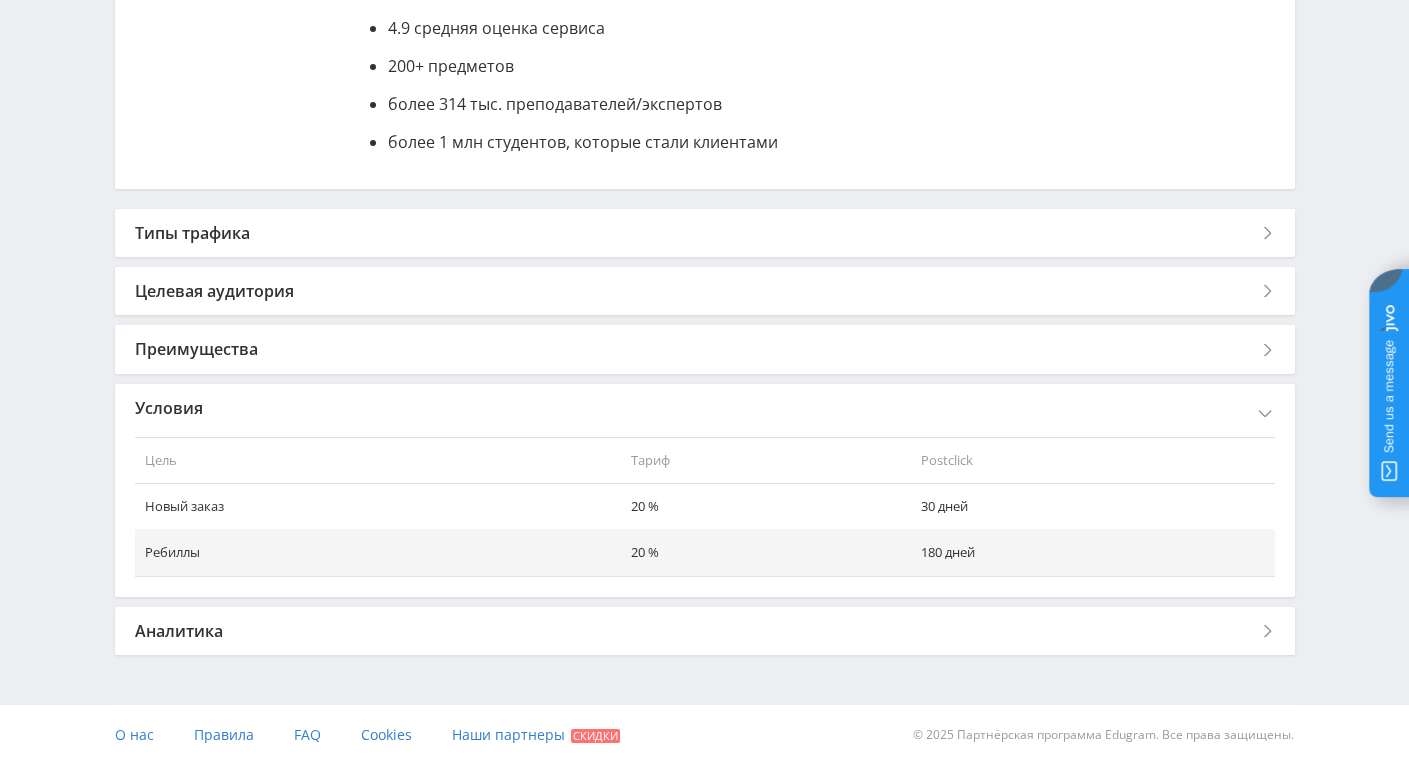 scroll, scrollTop: 668, scrollLeft: 0, axis: vertical 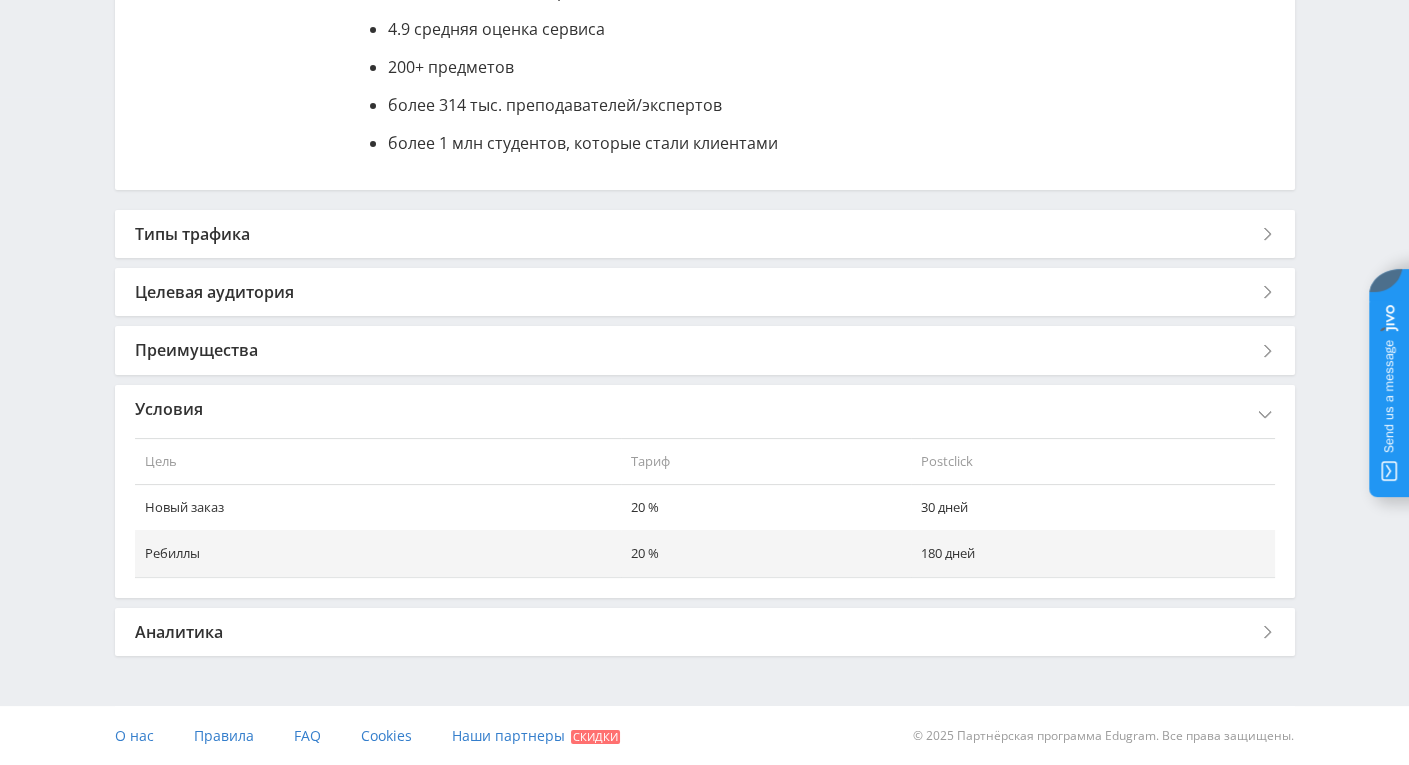 click on "Условия" at bounding box center (705, 409) 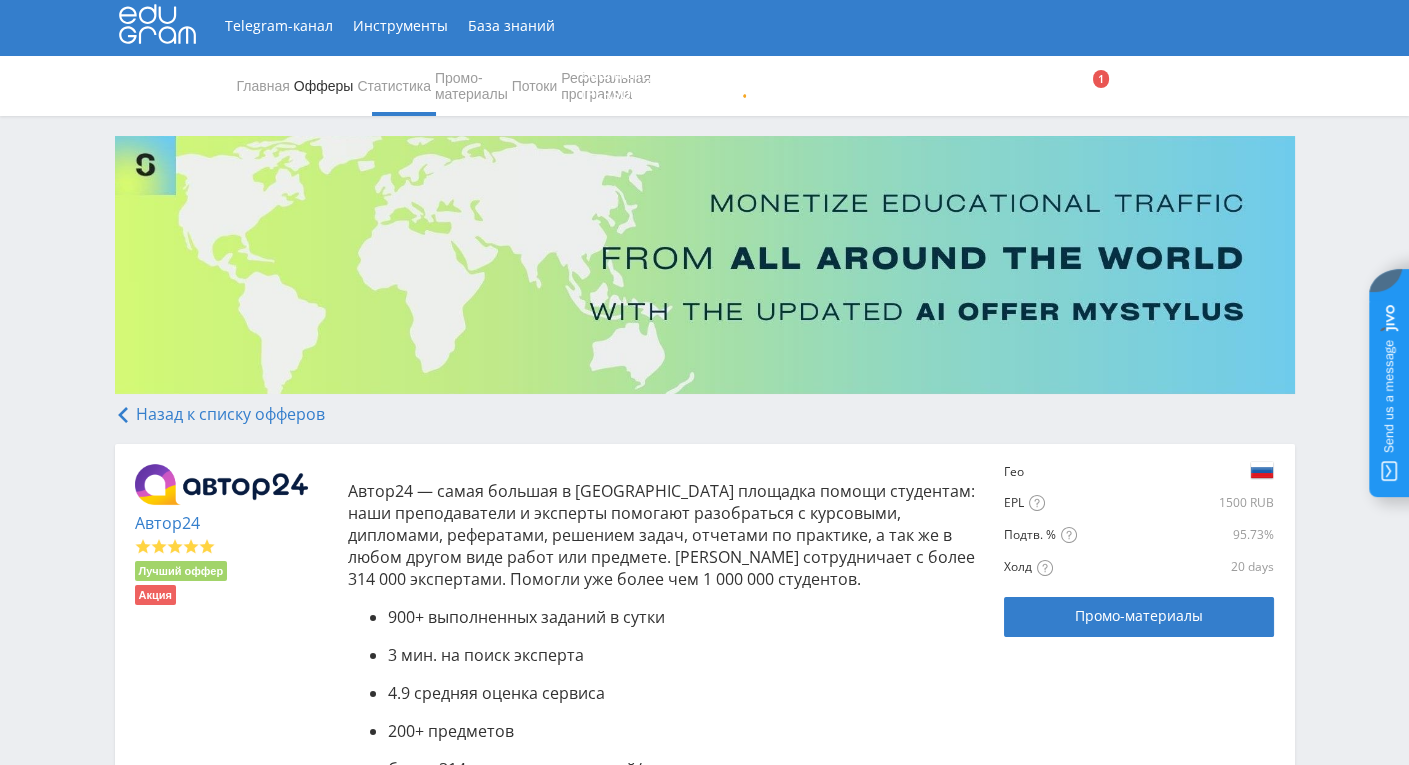 scroll, scrollTop: 404, scrollLeft: 0, axis: vertical 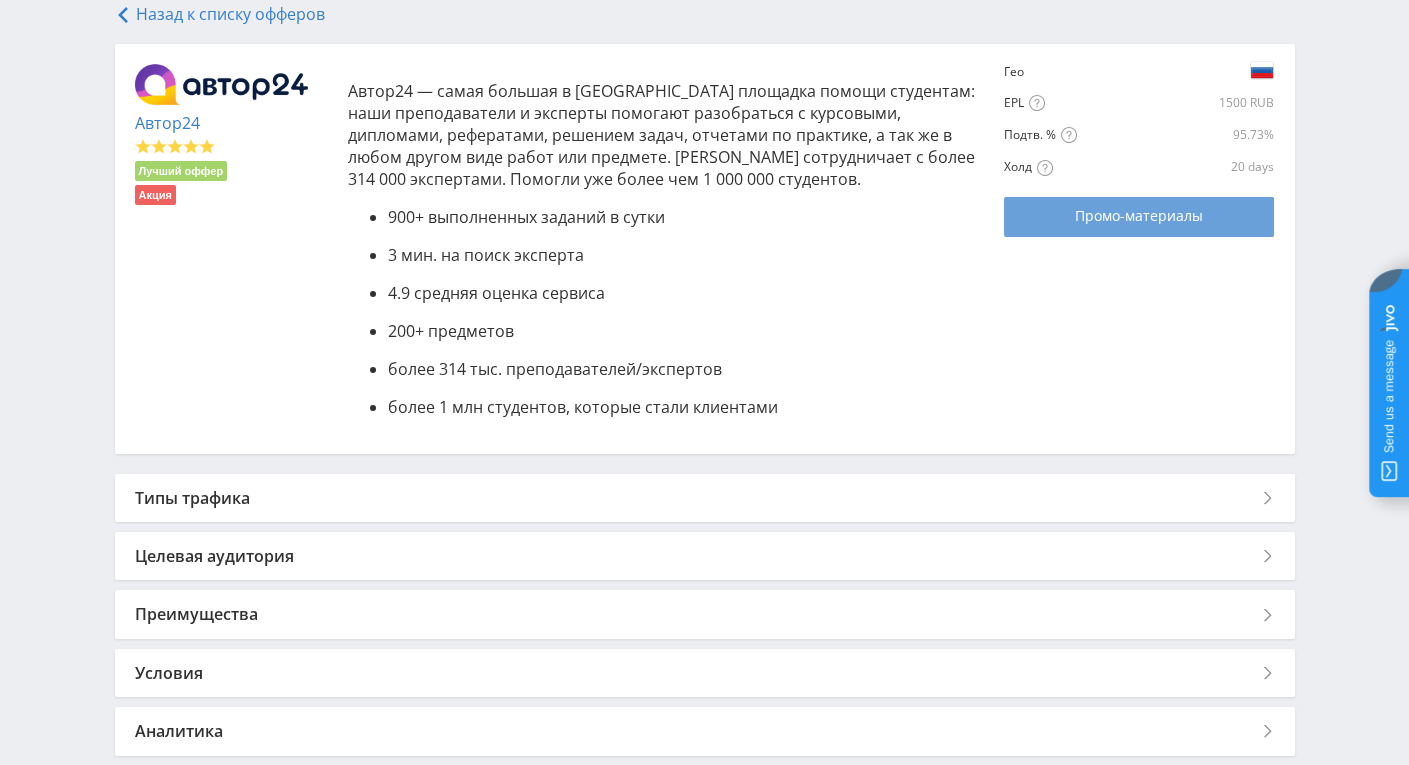 click on "Промо-материалы" at bounding box center (1139, 216) 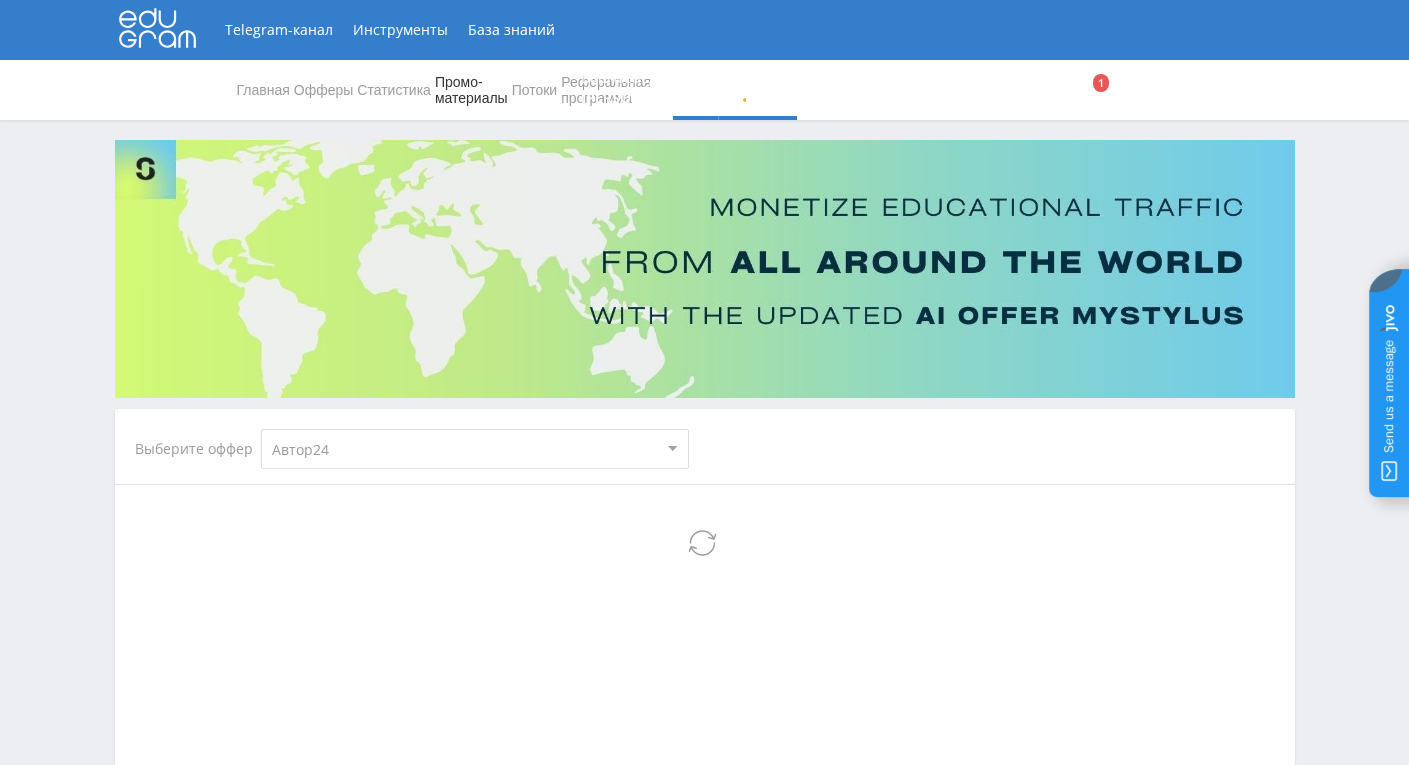 select on "1" 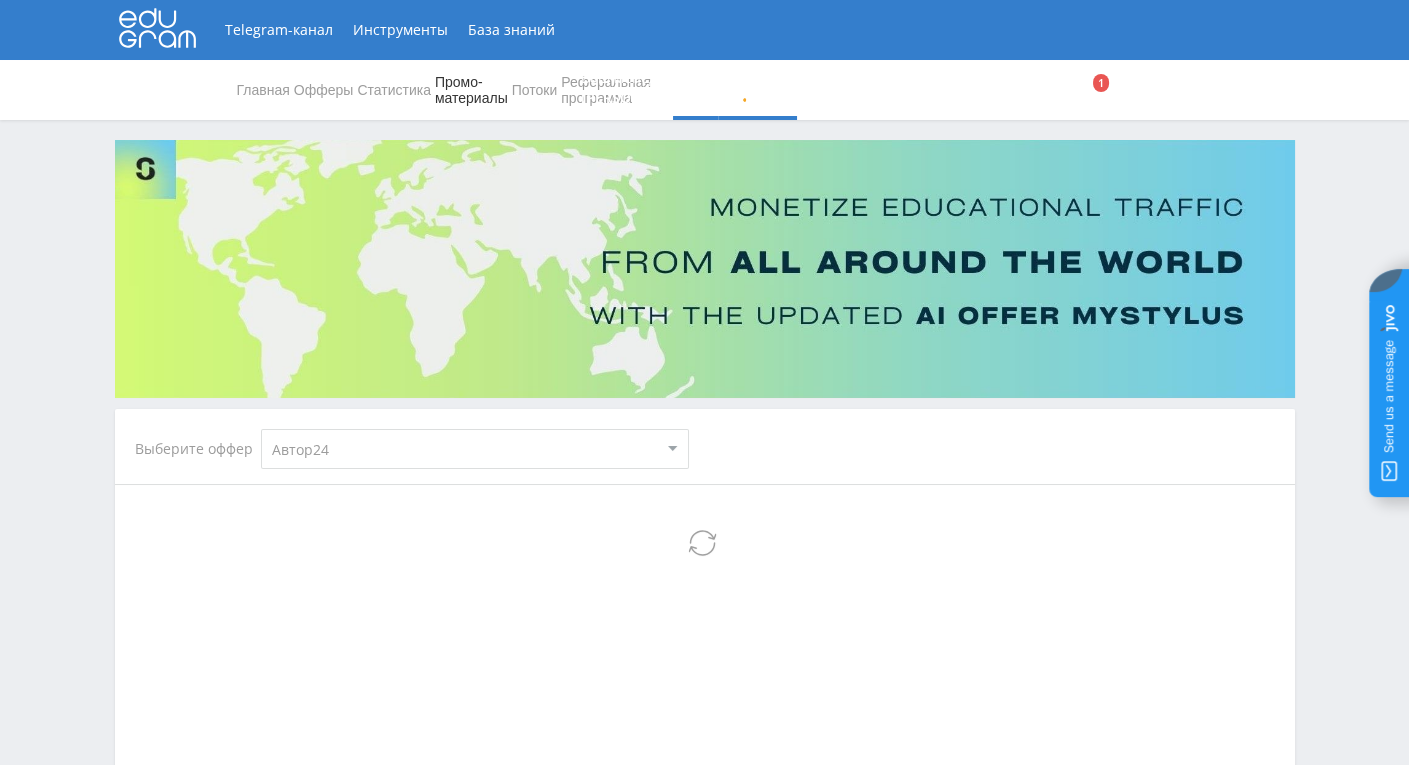 select on "1" 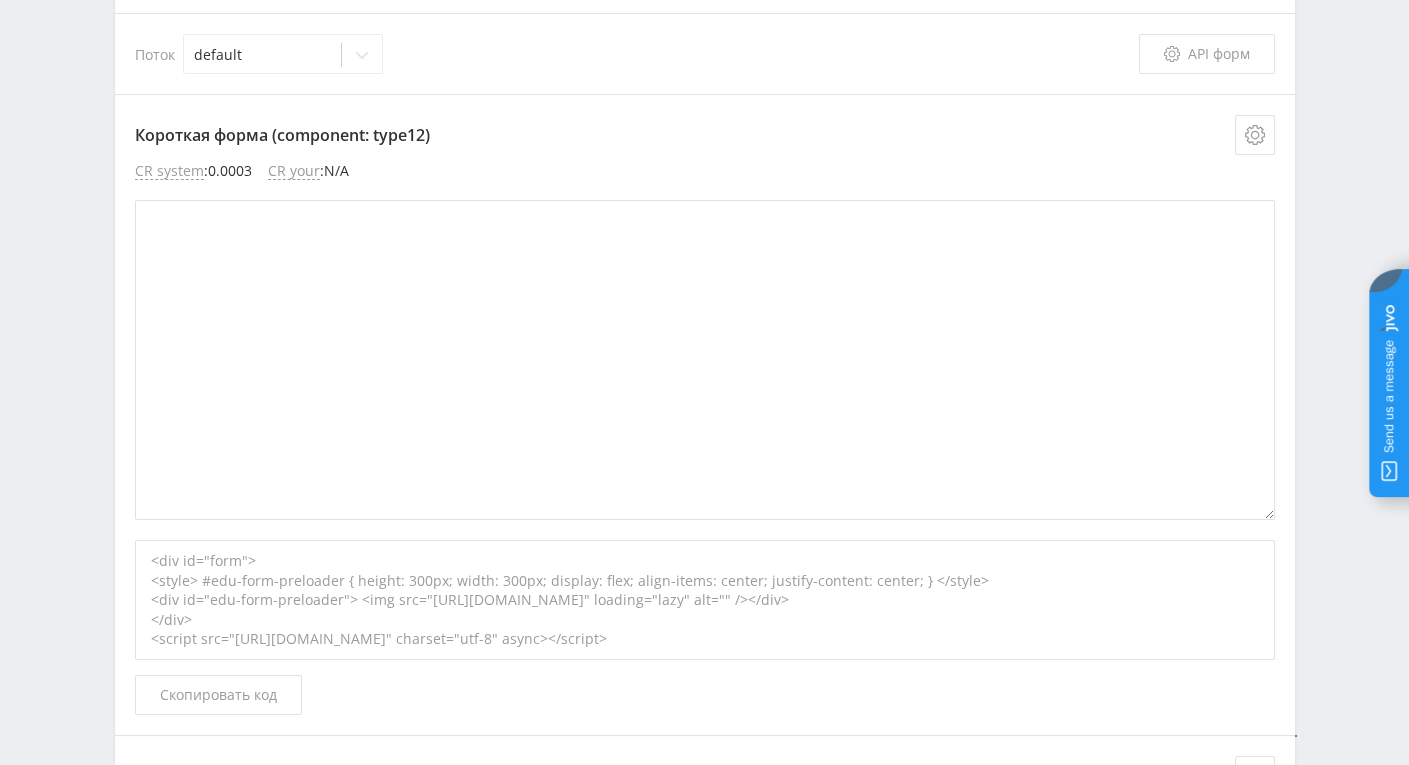 scroll, scrollTop: 800, scrollLeft: 0, axis: vertical 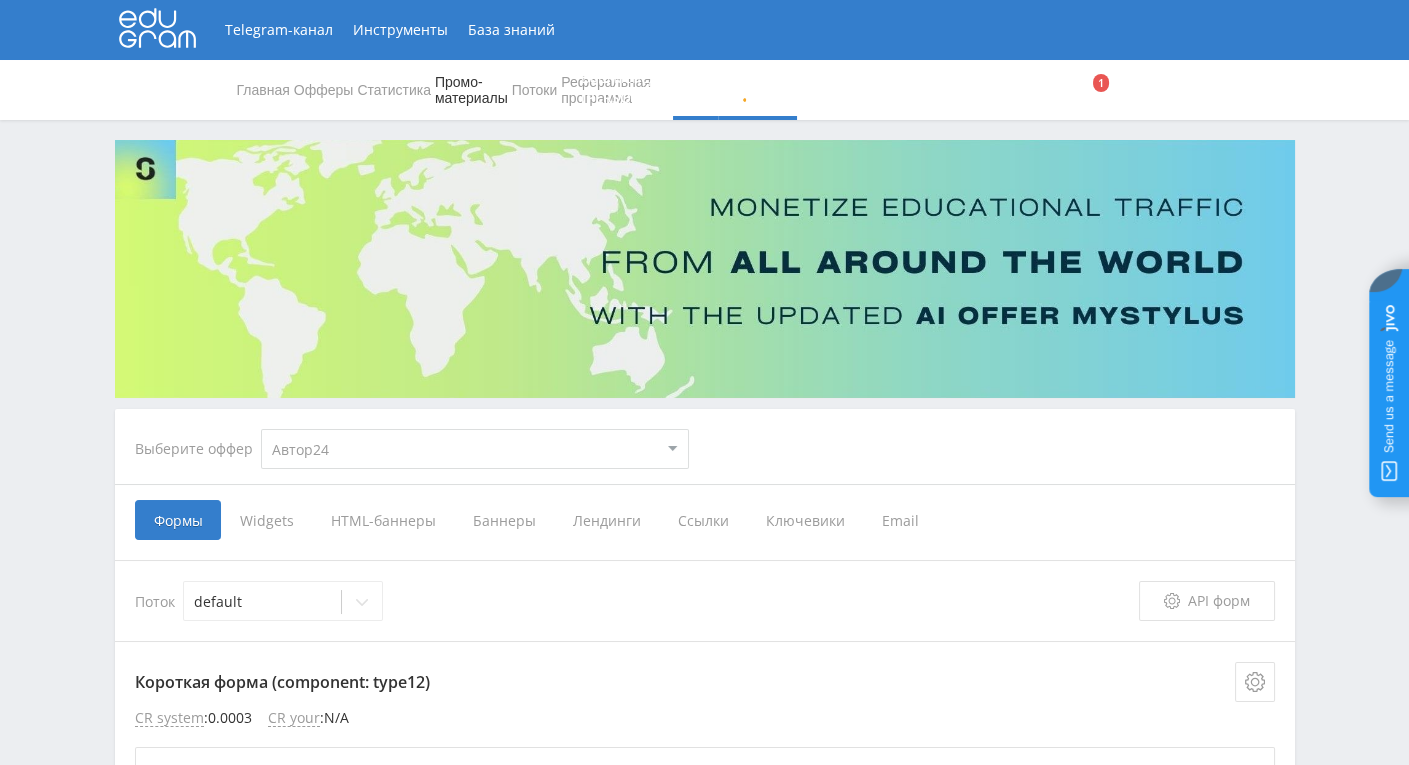 click at bounding box center [1093, 90] 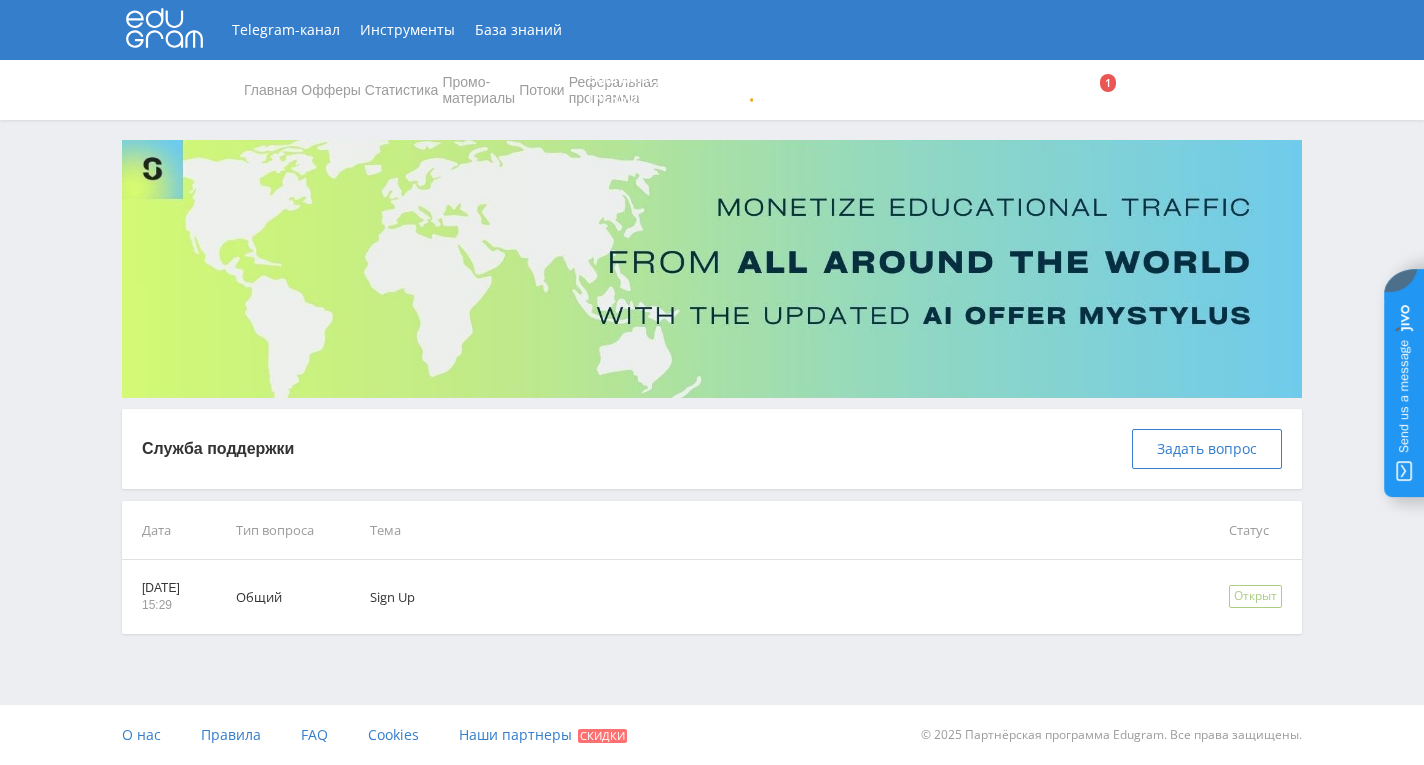 scroll, scrollTop: 0, scrollLeft: 0, axis: both 